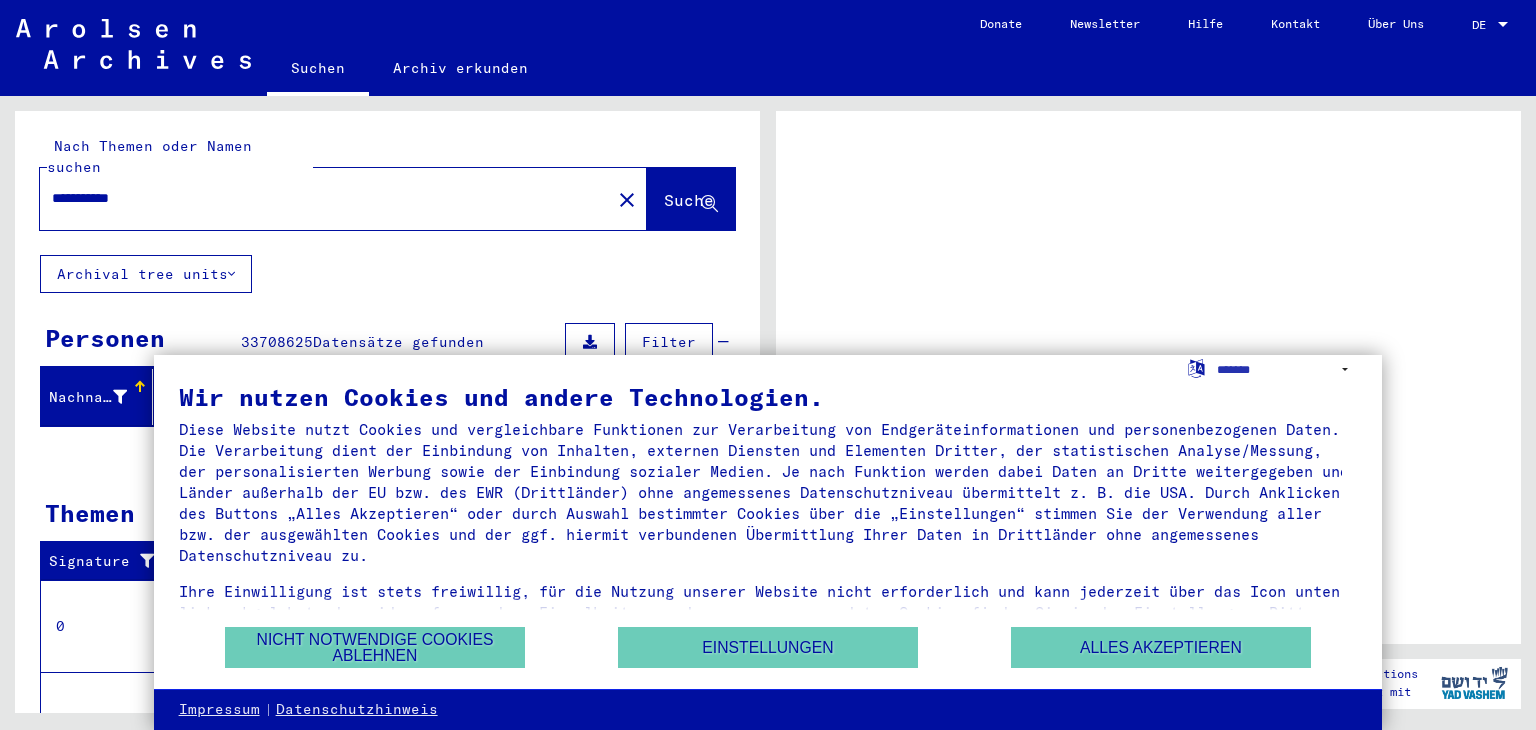 scroll, scrollTop: 0, scrollLeft: 0, axis: both 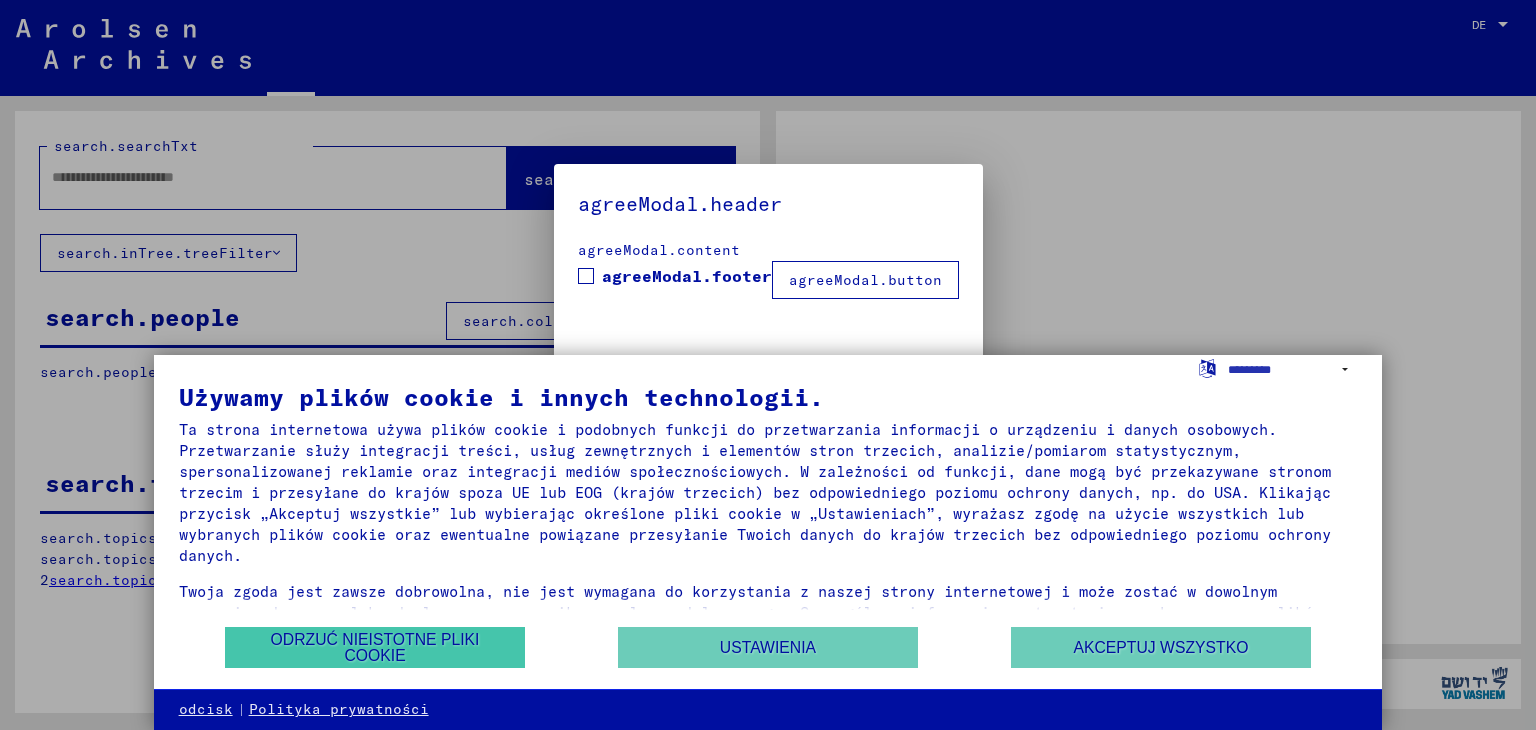 type on "**********" 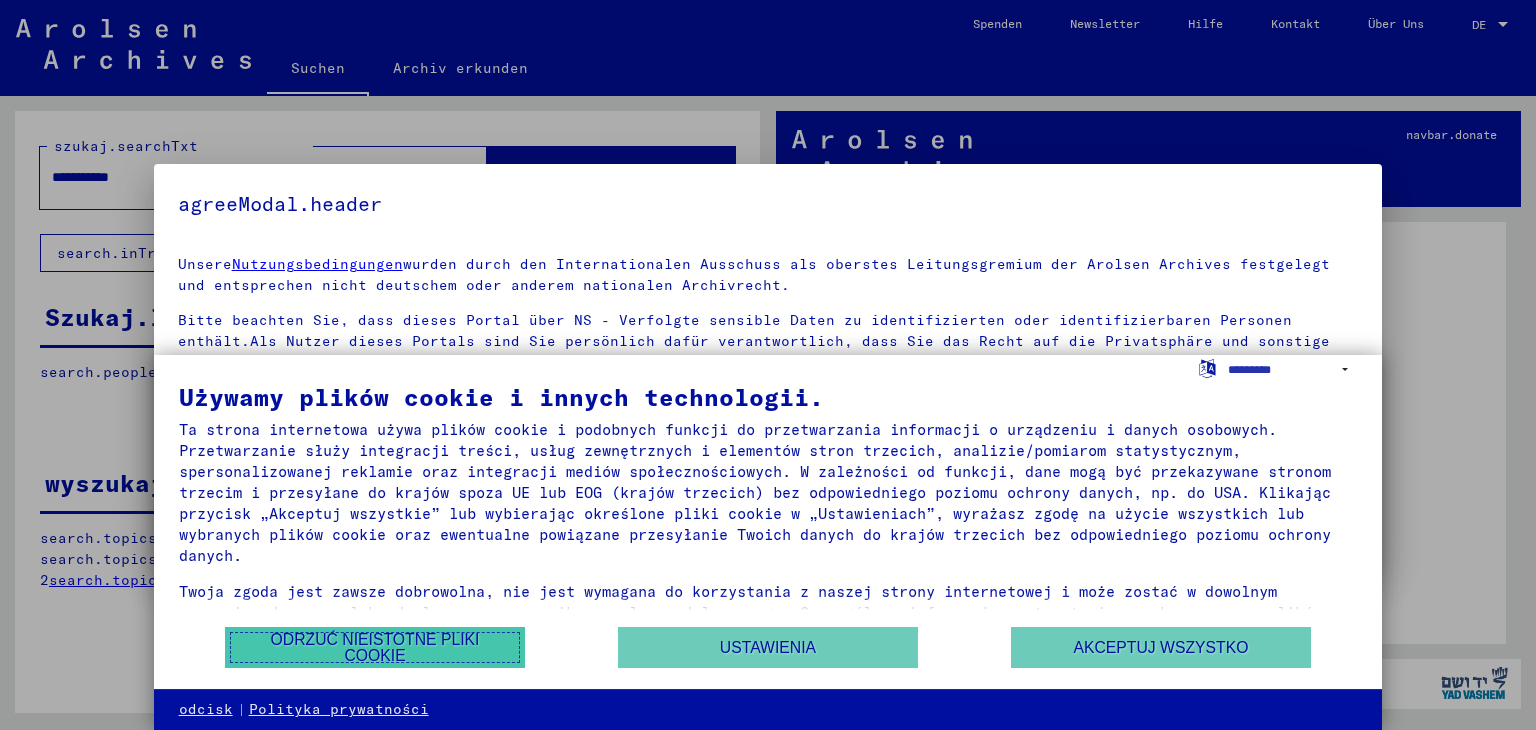 click on "Odrzuć nieistotne pliki cookie" at bounding box center (375, 648) 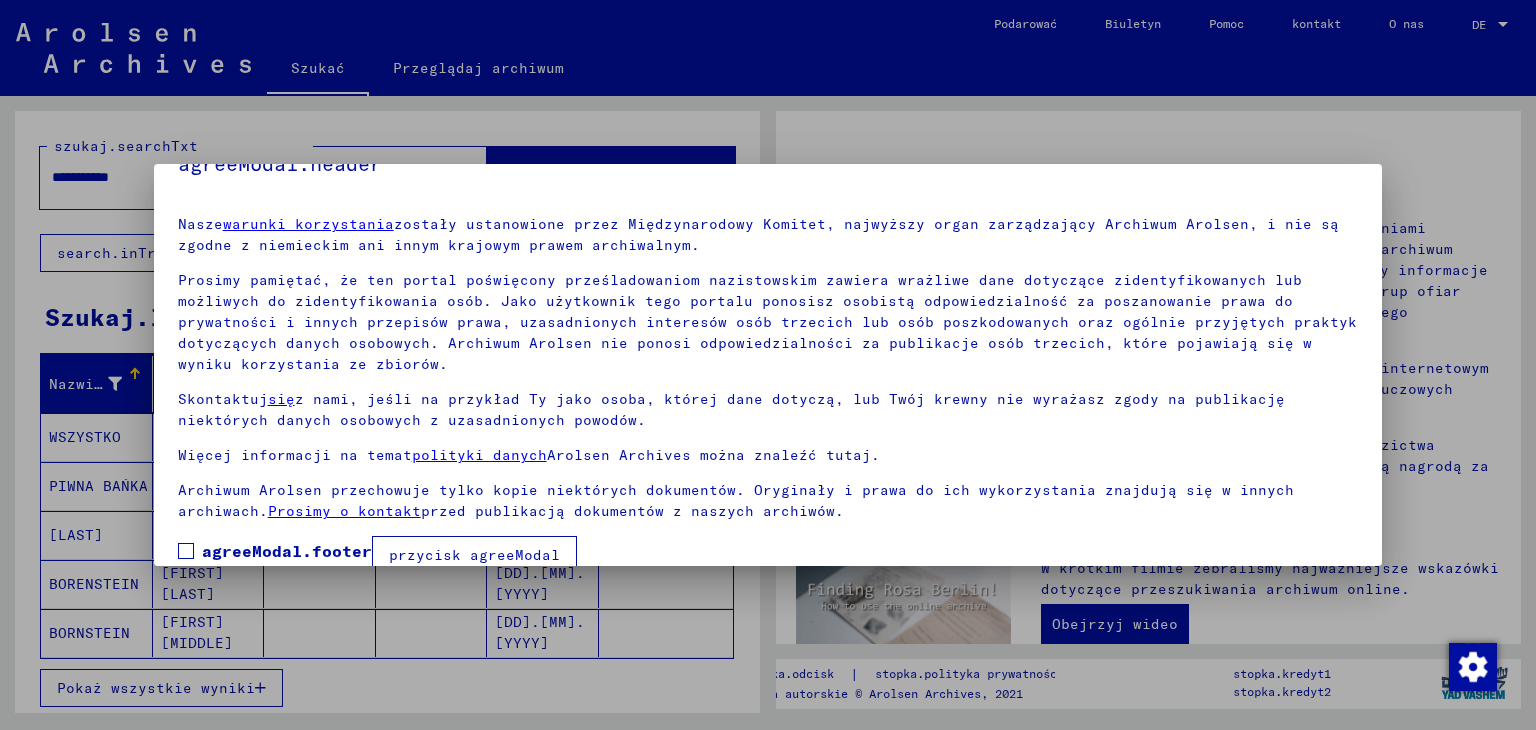 scroll, scrollTop: 72, scrollLeft: 0, axis: vertical 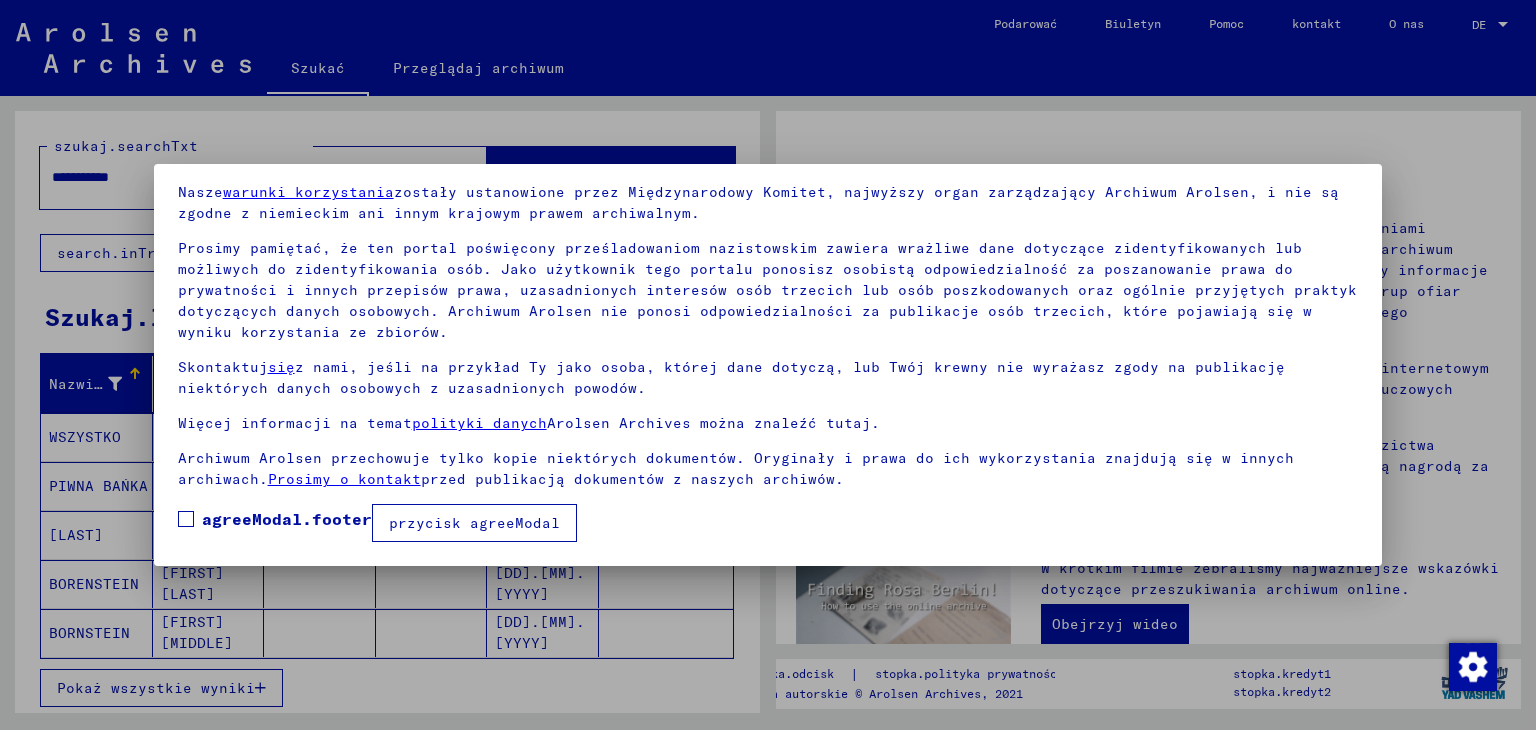 click at bounding box center [768, 365] 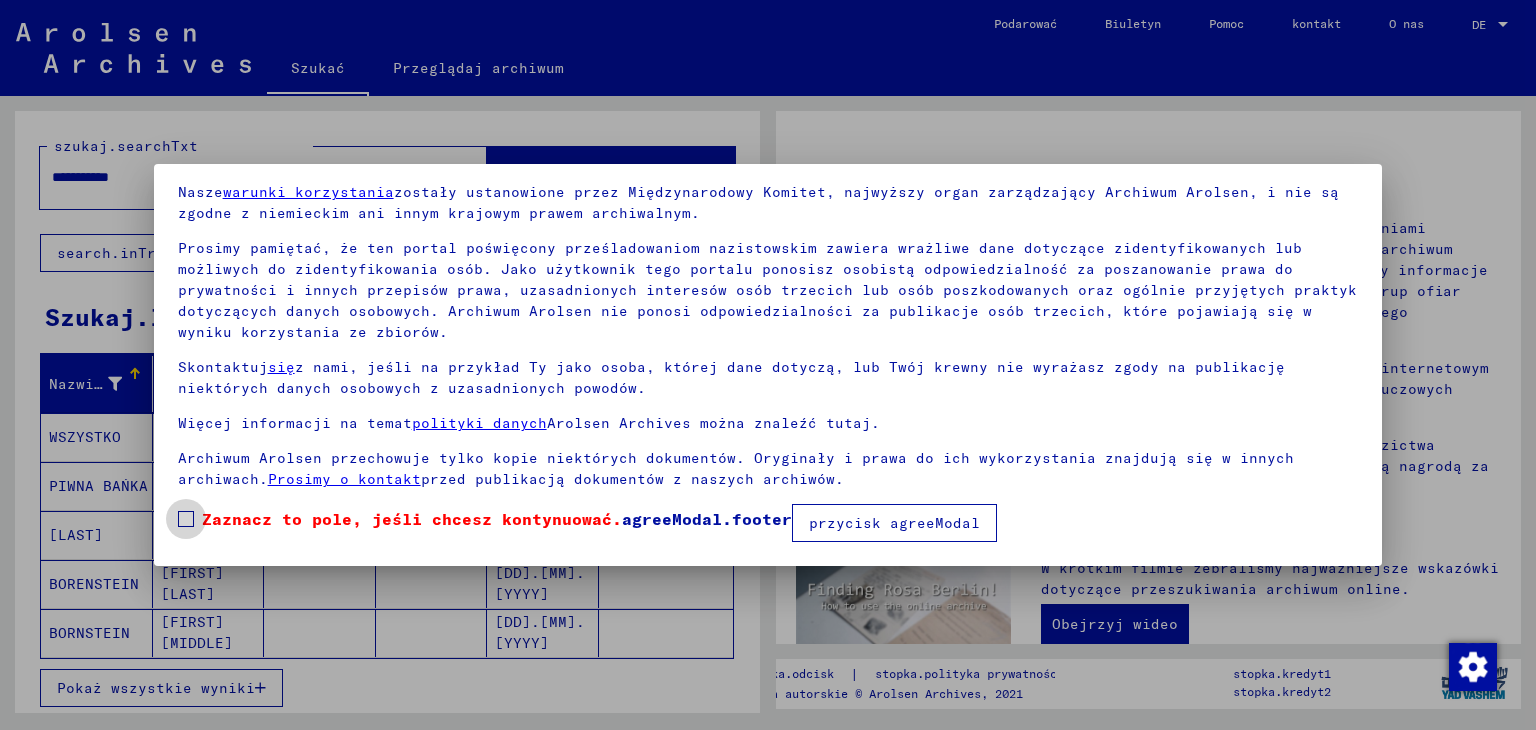 click at bounding box center [186, 519] 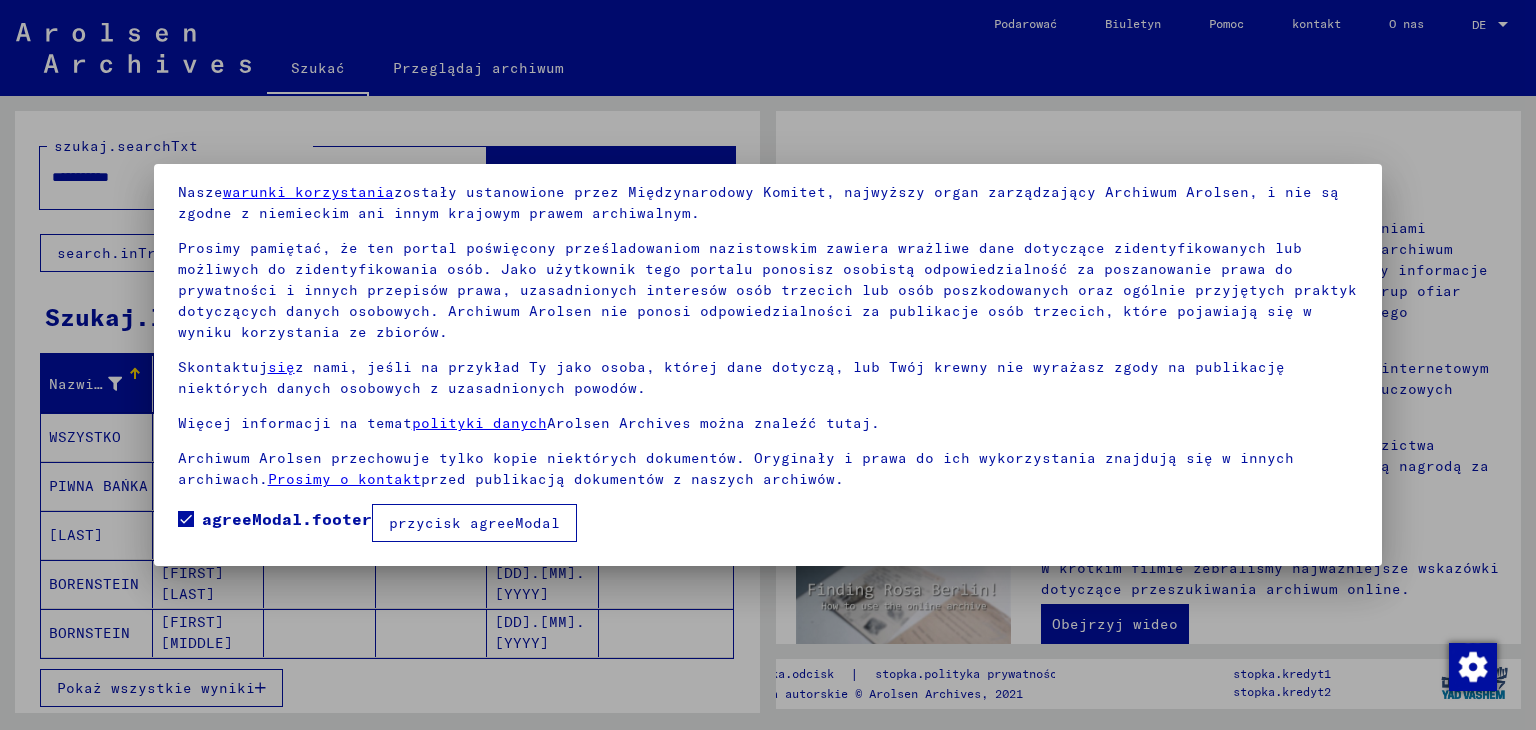 click on "przycisk agreeModal" at bounding box center [474, 523] 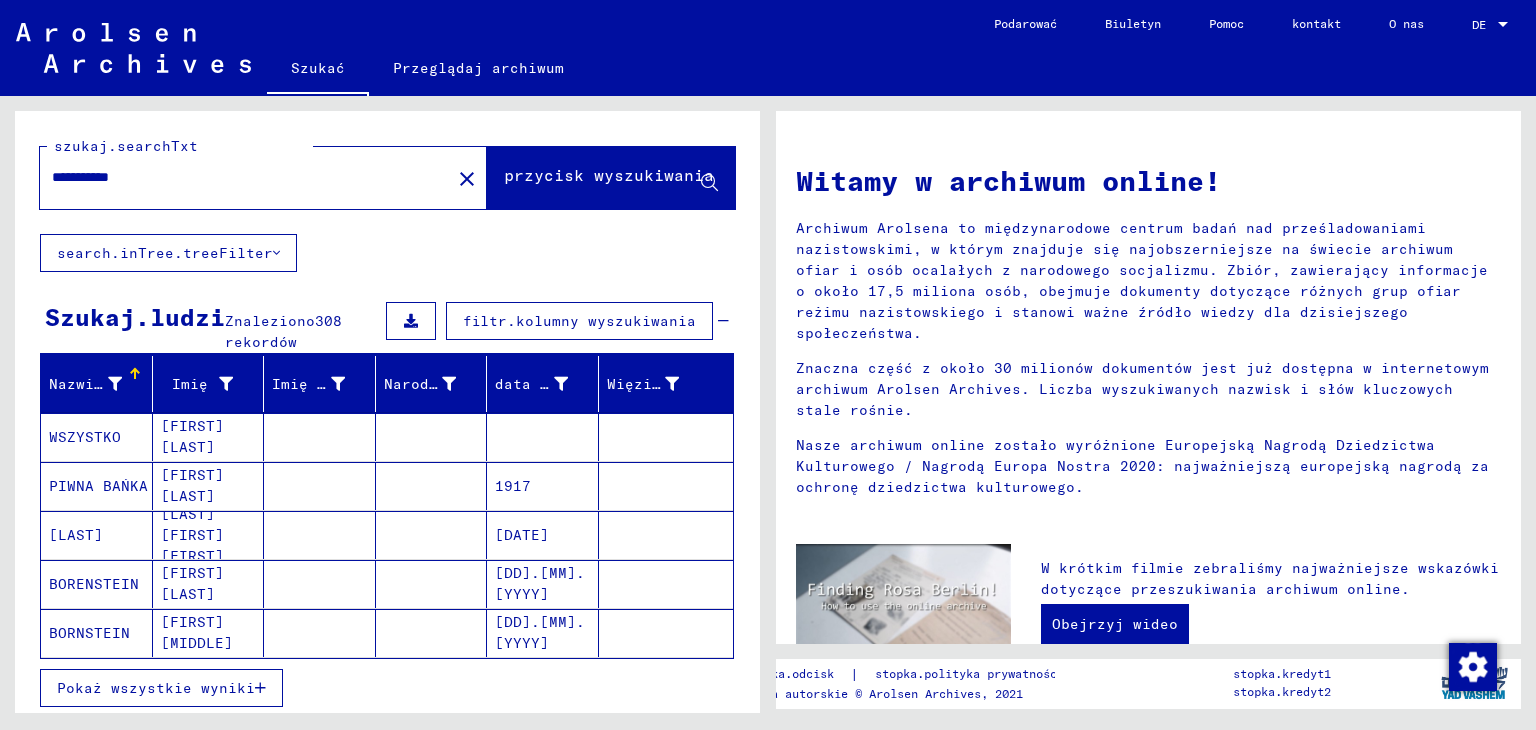click on "Pokaż wszystkie wyniki" at bounding box center [156, 688] 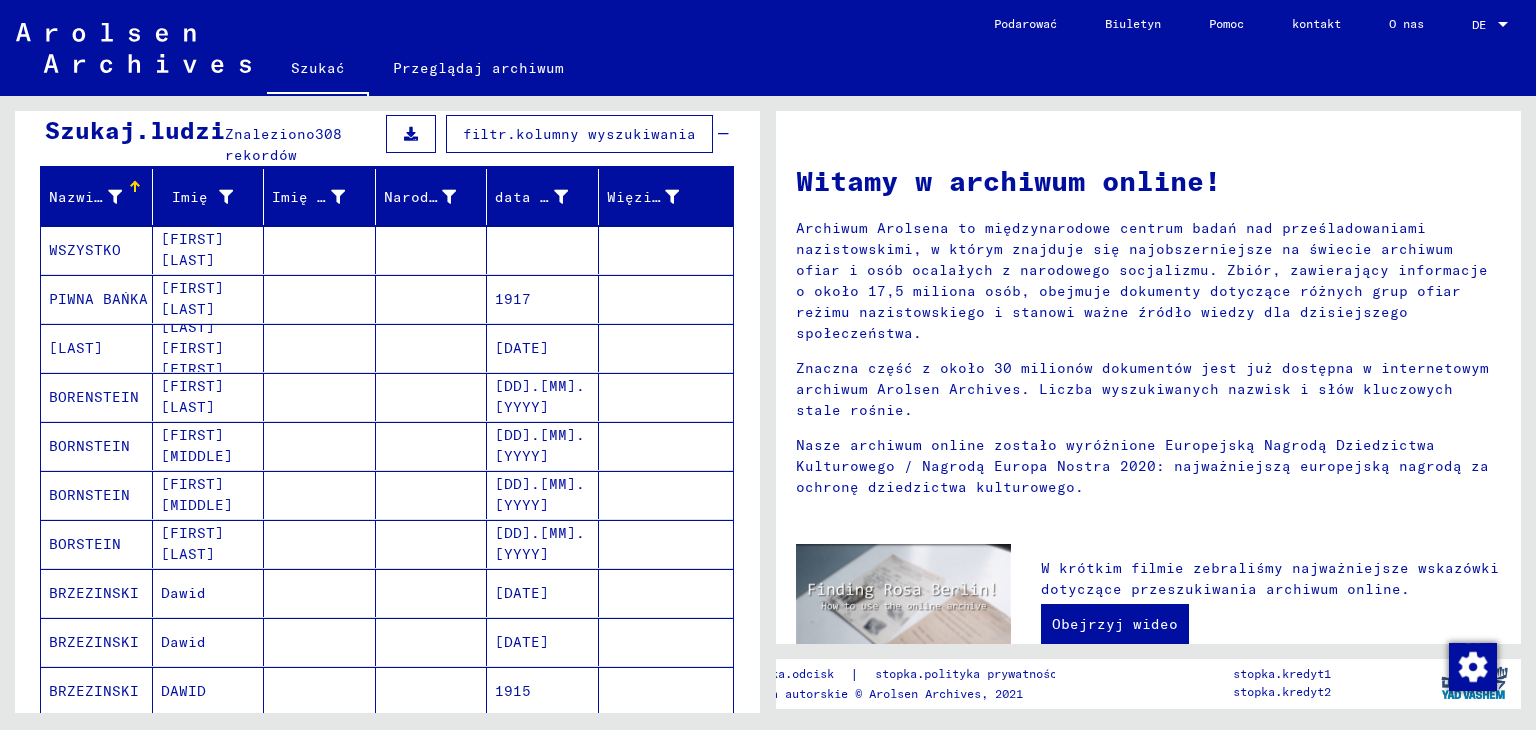scroll, scrollTop: 200, scrollLeft: 0, axis: vertical 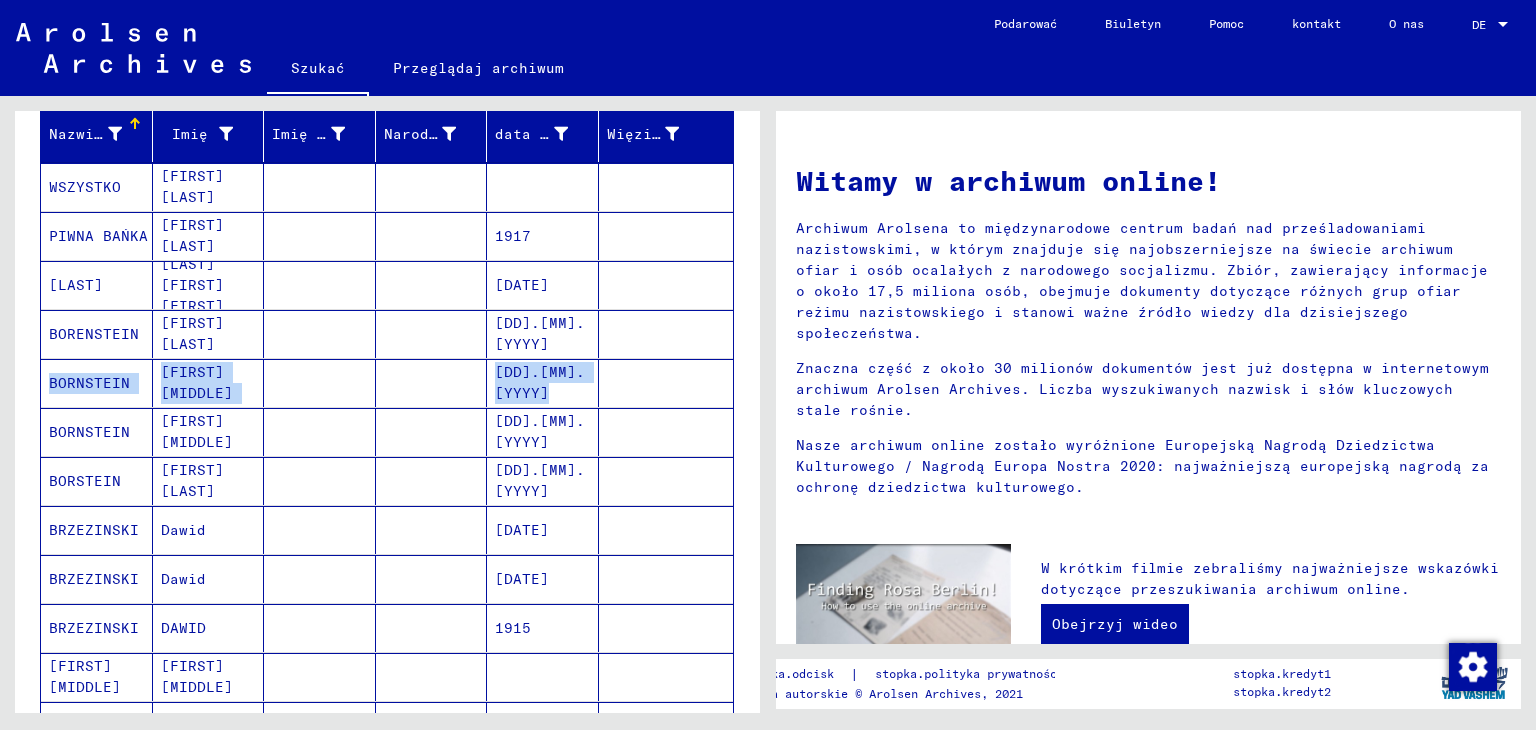 drag, startPoint x: 743, startPoint y: 327, endPoint x: 744, endPoint y: 373, distance: 46.010868 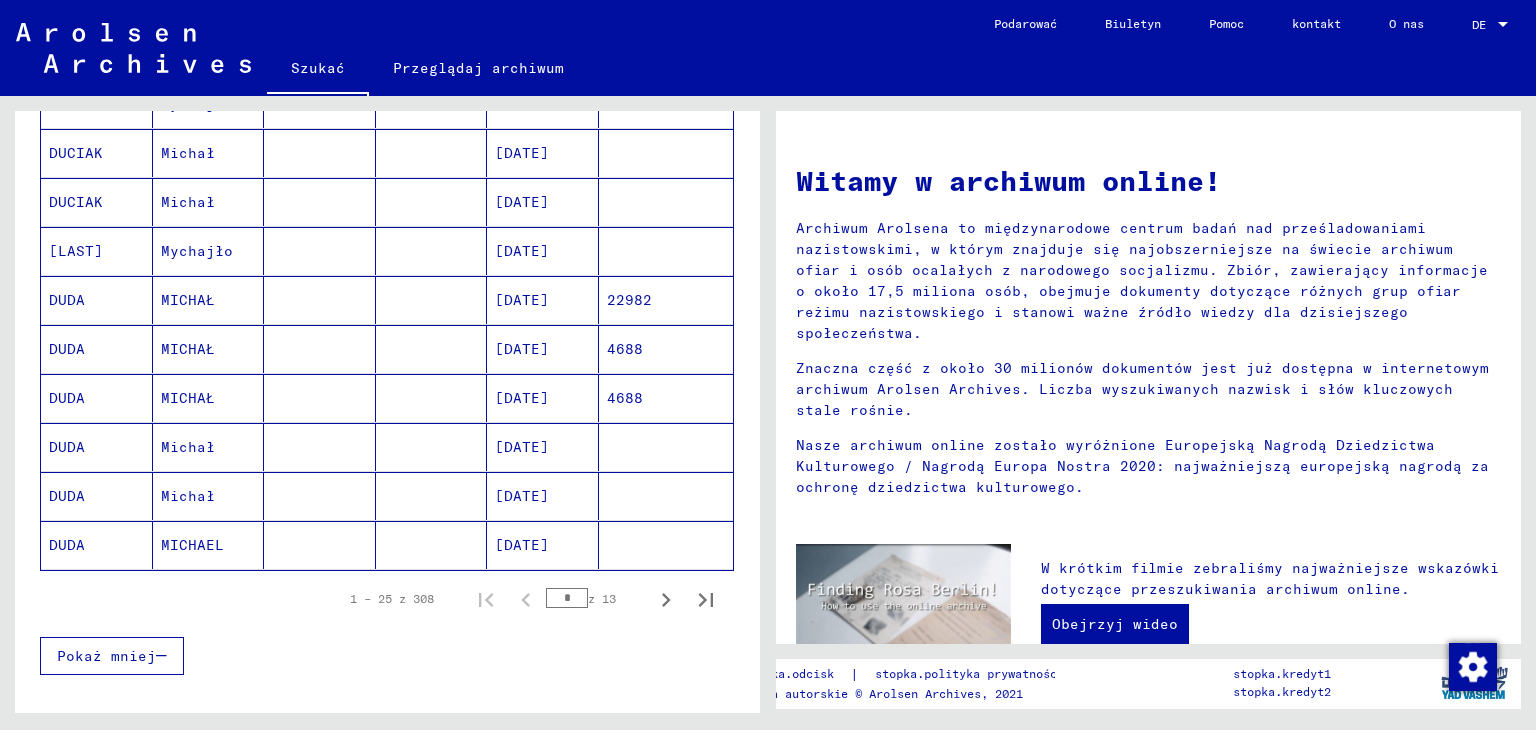 scroll, scrollTop: 1071, scrollLeft: 0, axis: vertical 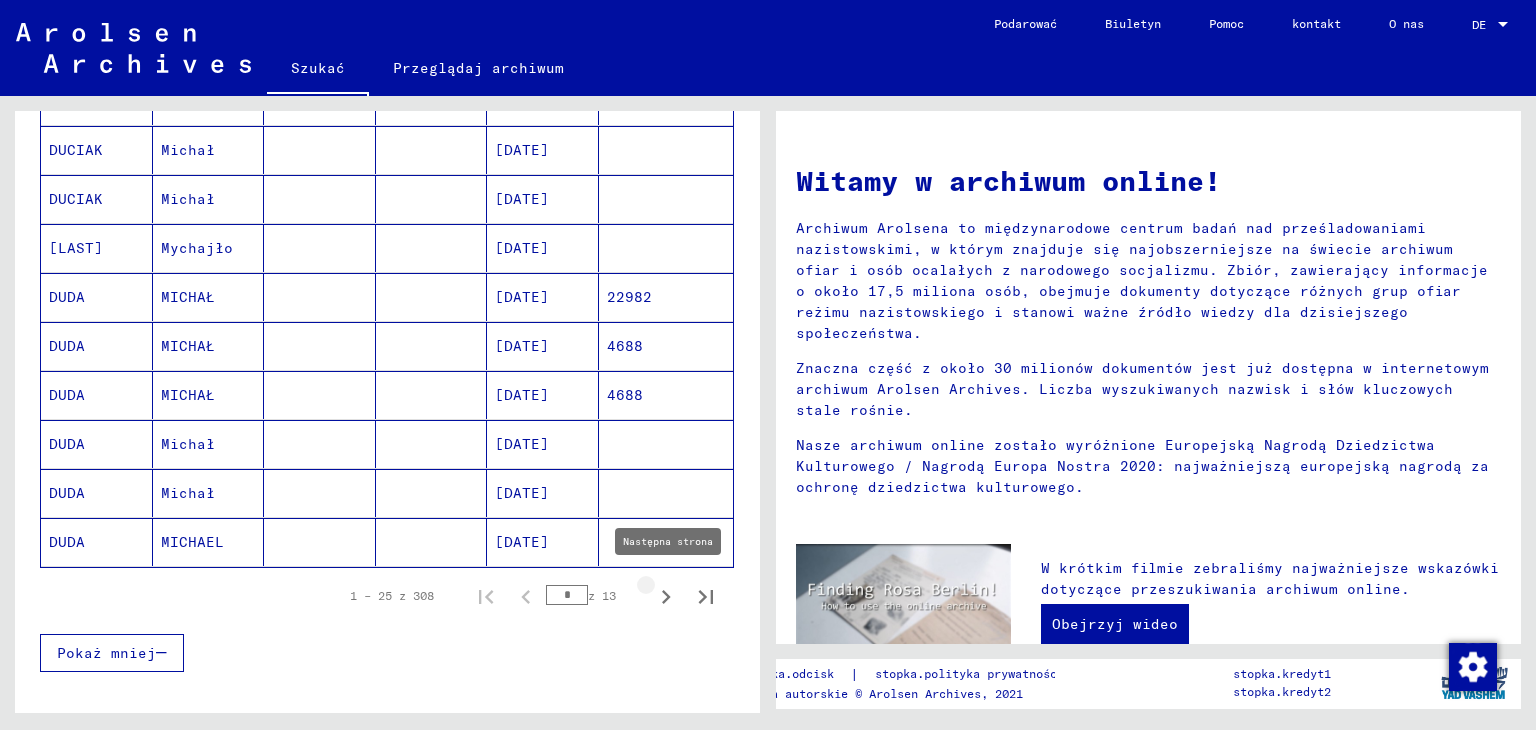 click 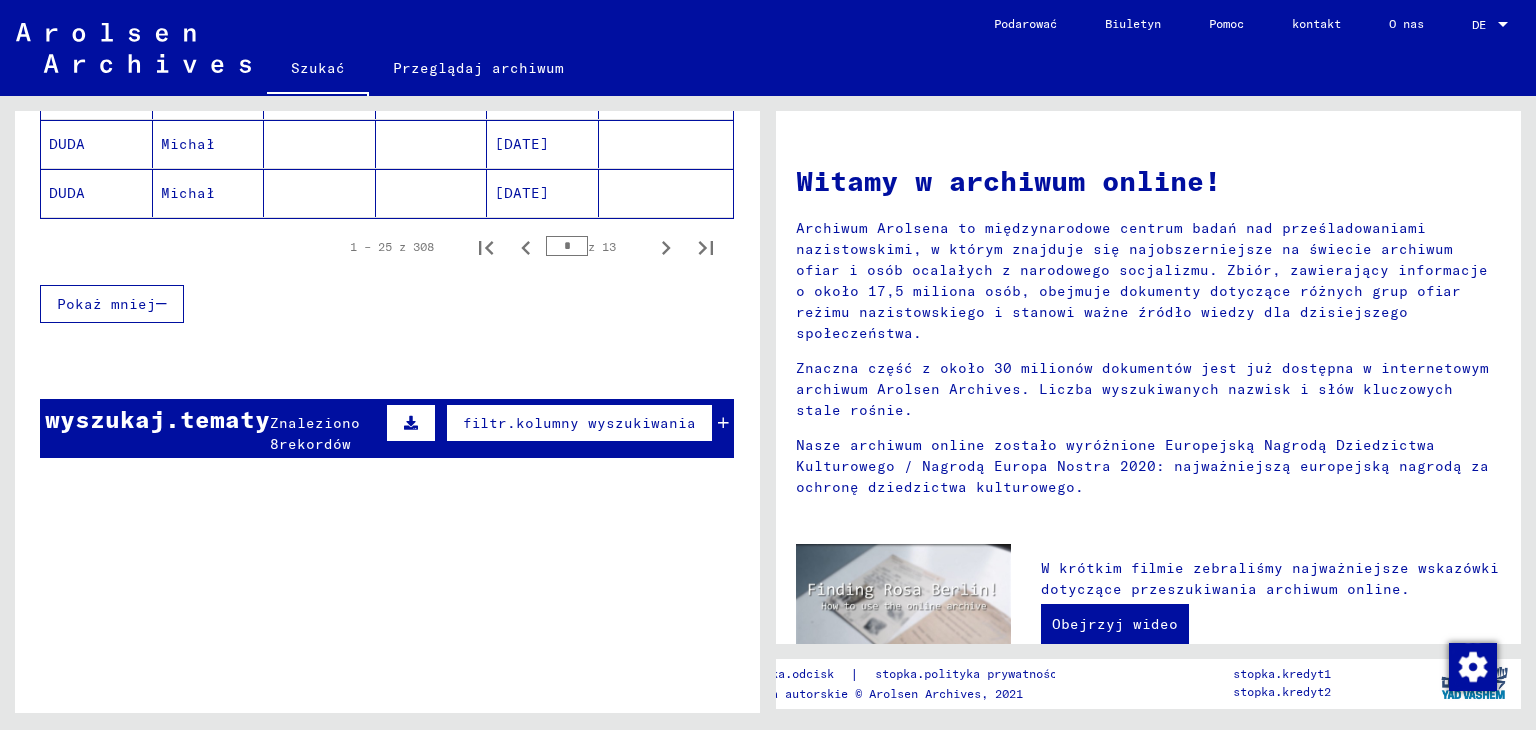 scroll, scrollTop: 1427, scrollLeft: 0, axis: vertical 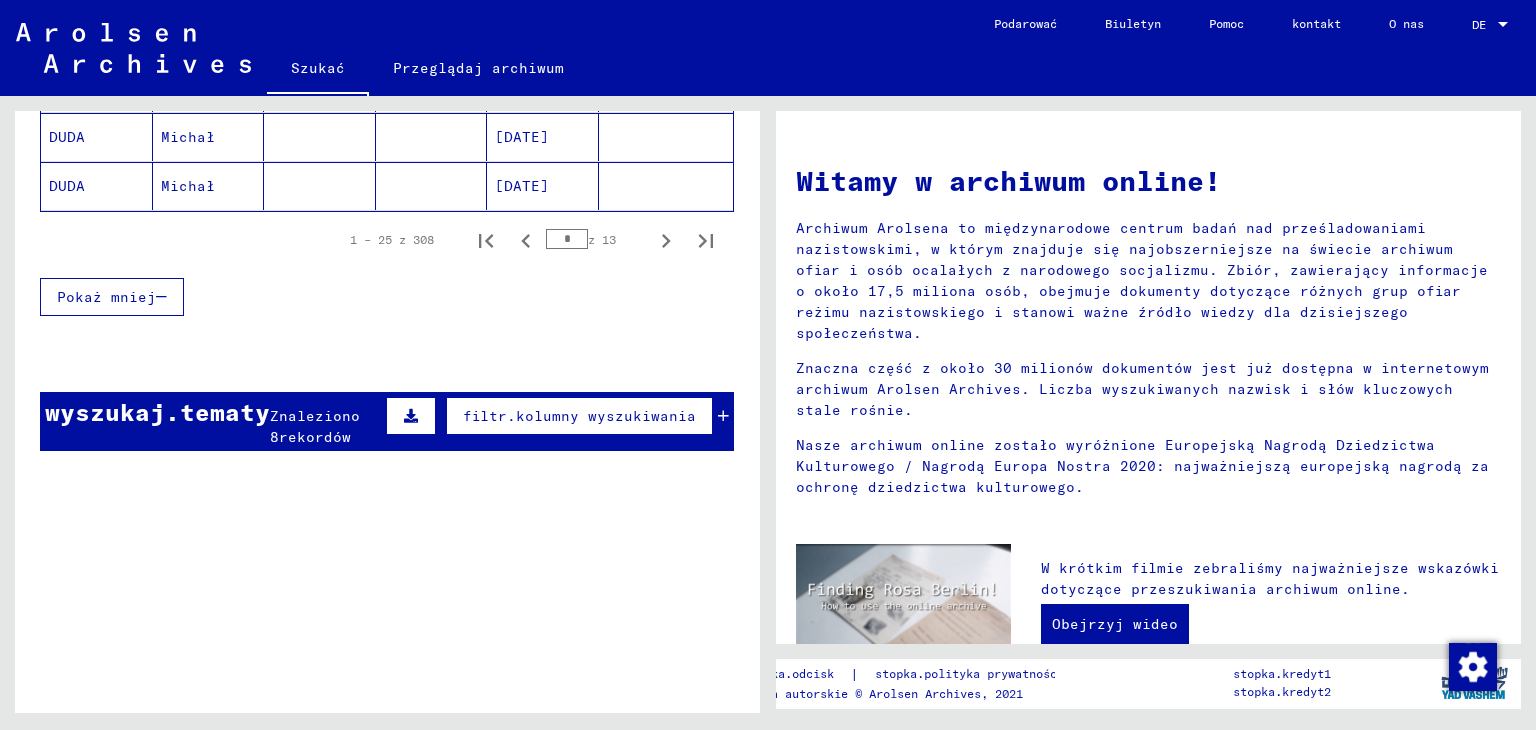 click at bounding box center (411, 416) 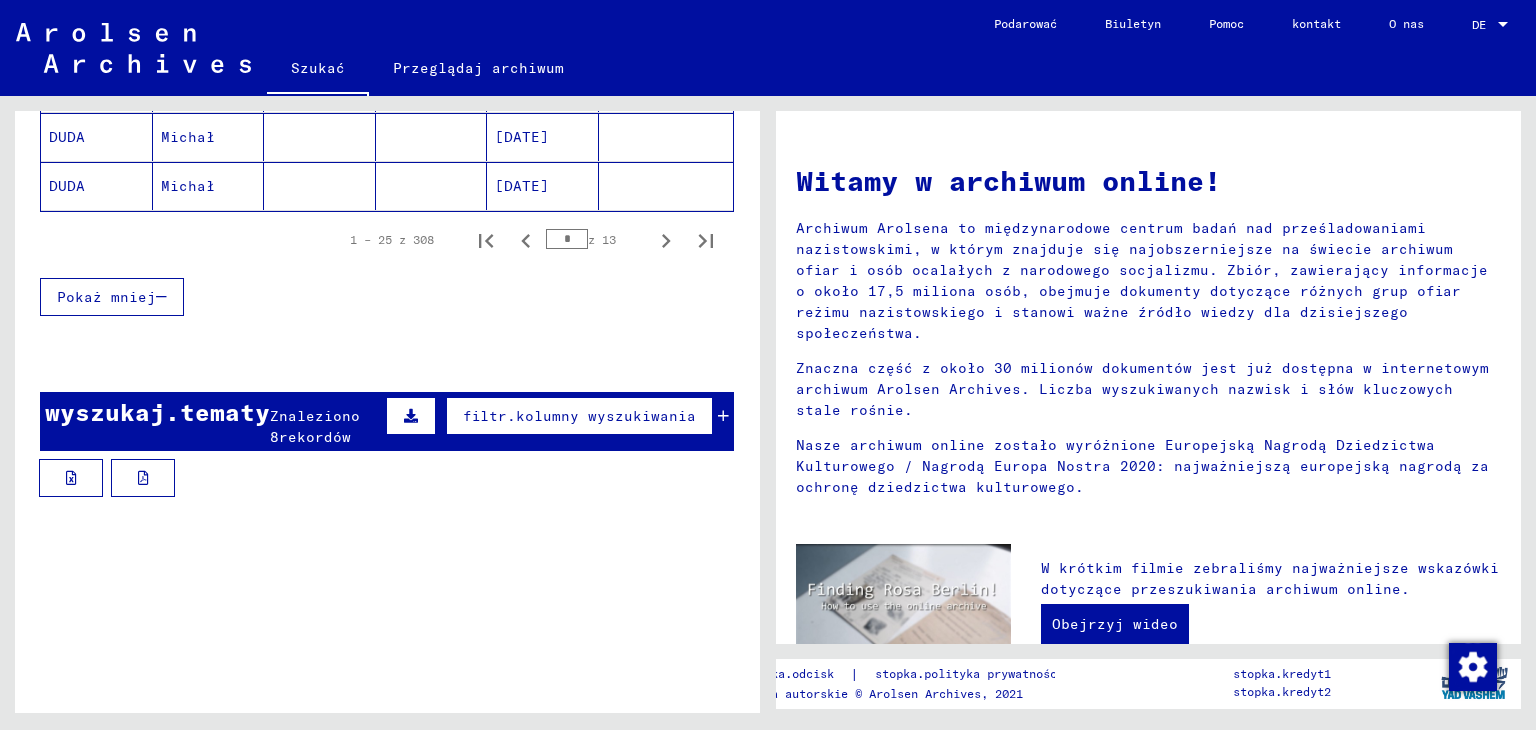 click on "filtr.kolumny wyszukiwania" at bounding box center [579, 416] 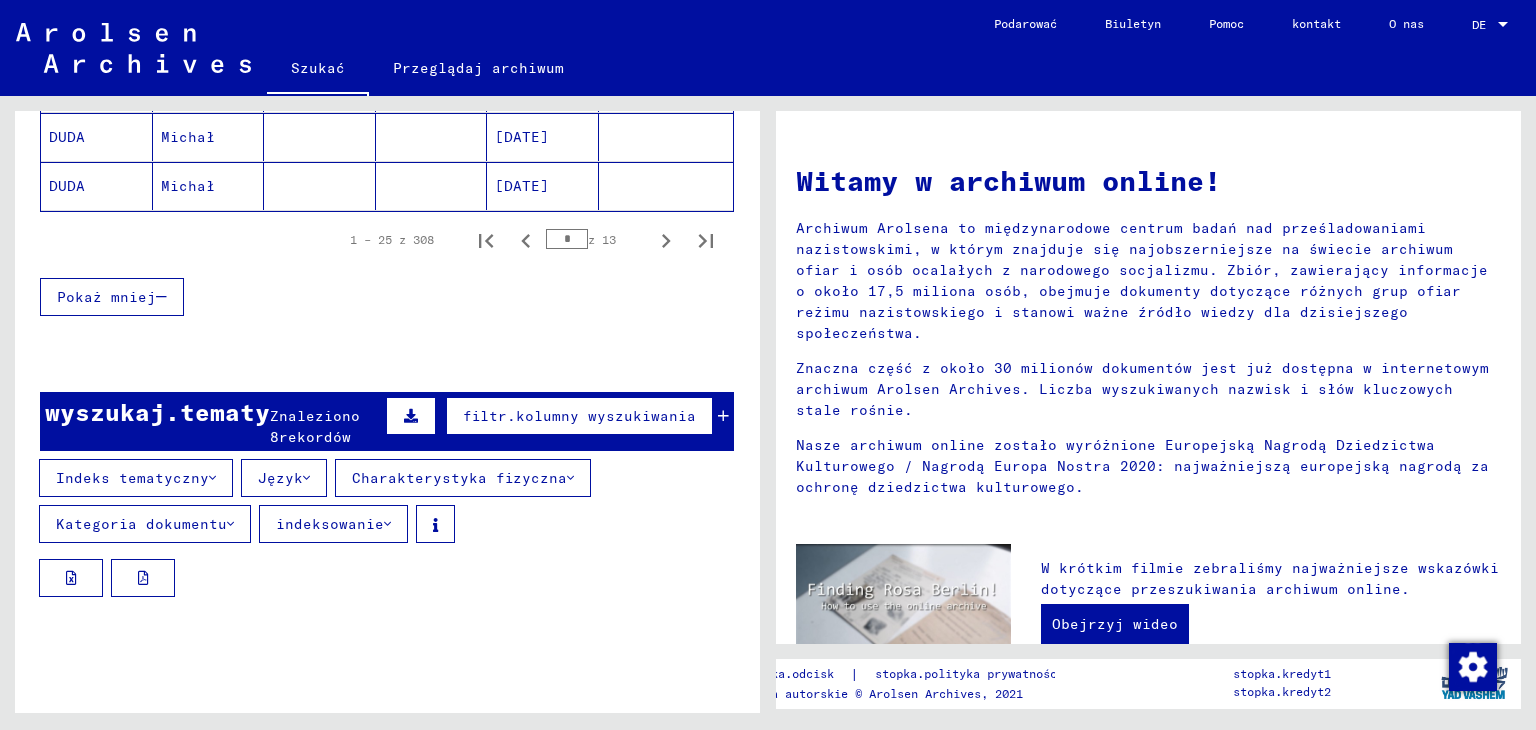 click at bounding box center [212, 478] 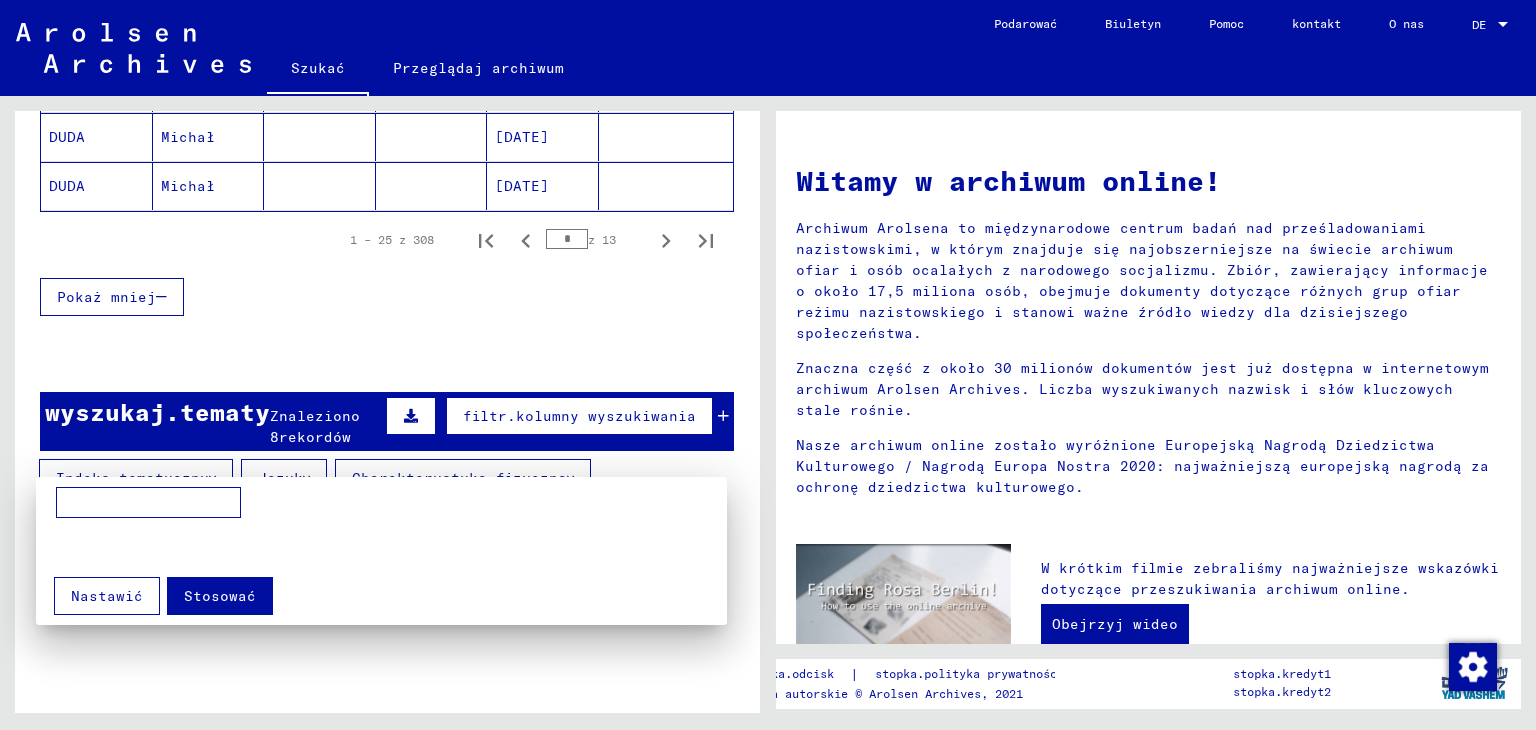 click at bounding box center [768, 365] 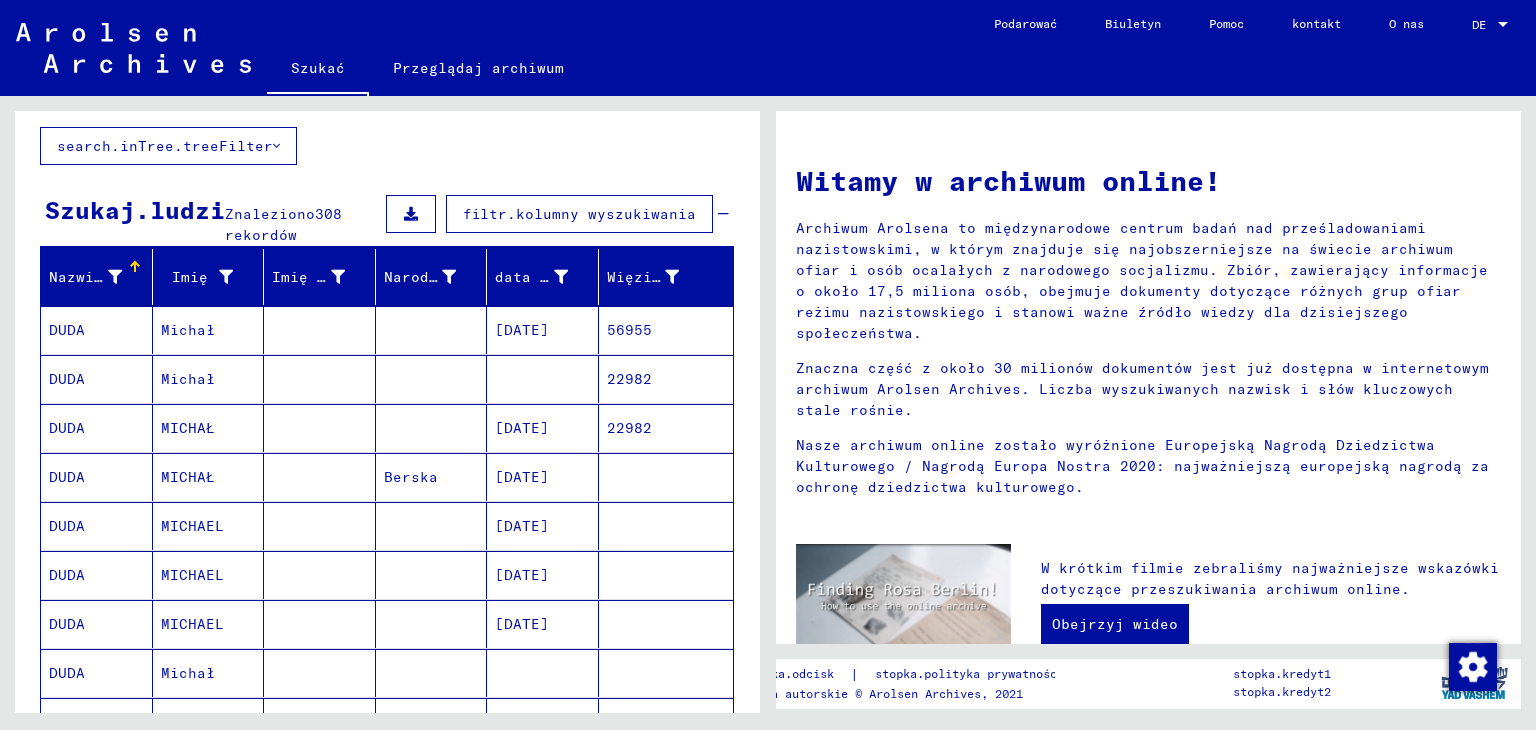scroll, scrollTop: 0, scrollLeft: 0, axis: both 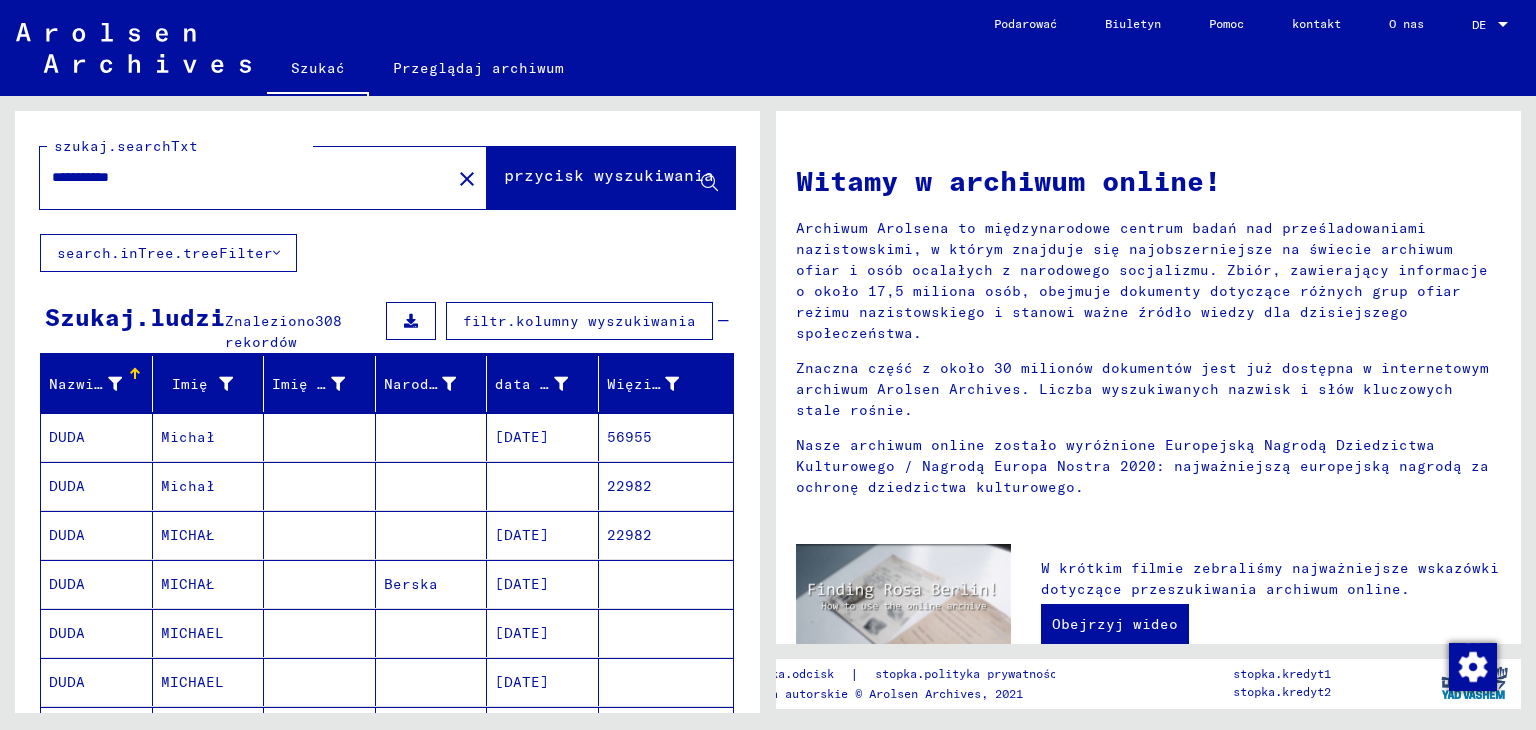 click on "search.inTree.treeFilter" 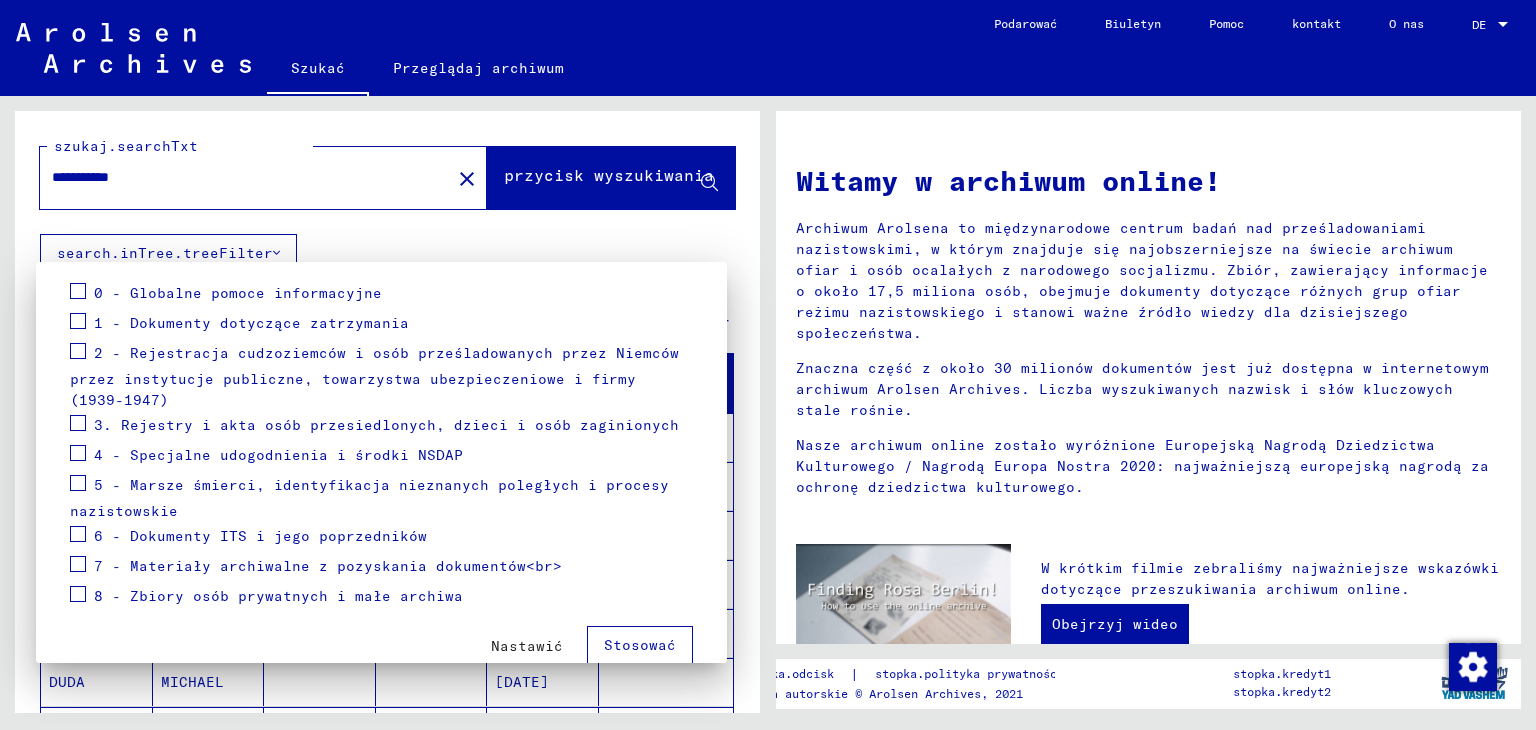 scroll, scrollTop: 270, scrollLeft: 0, axis: vertical 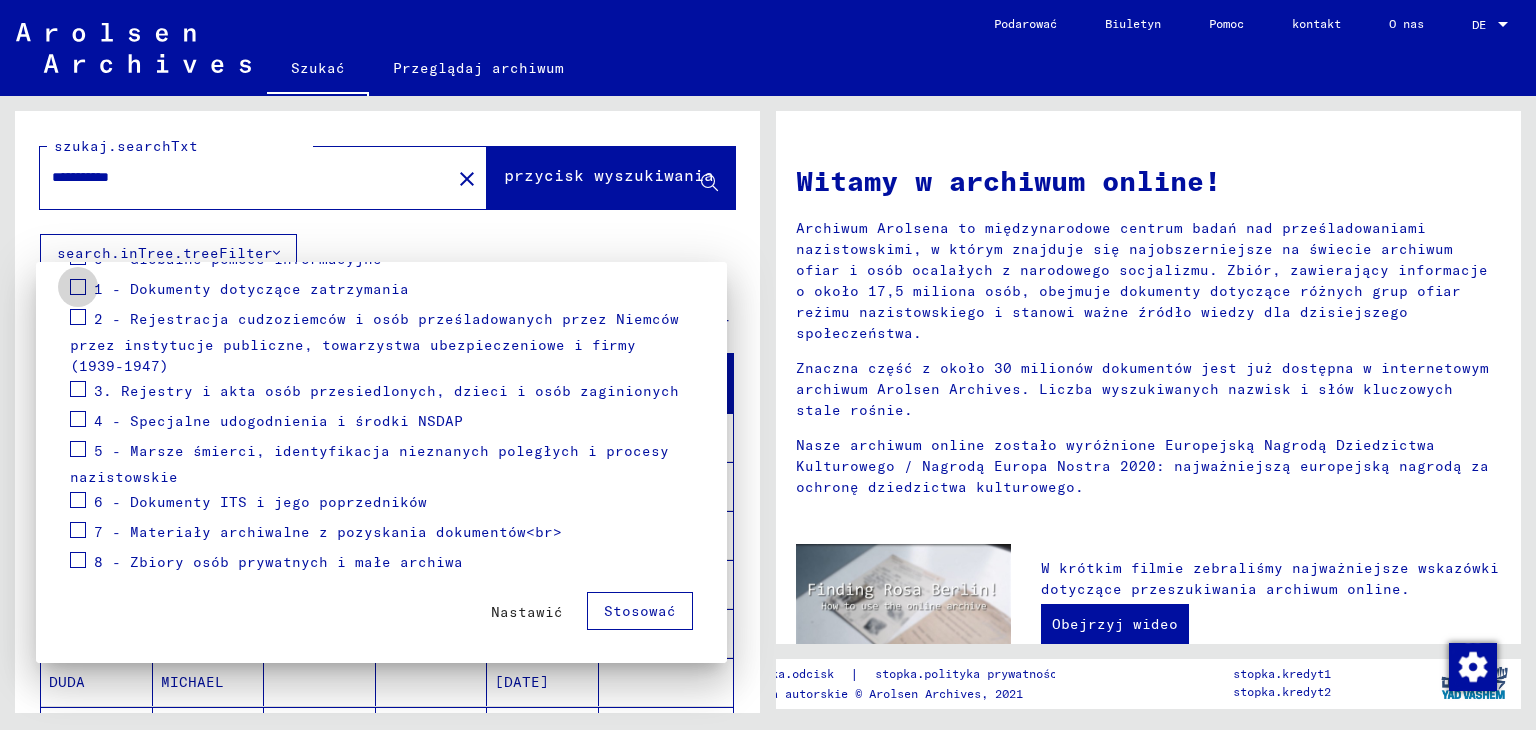 click at bounding box center (78, 287) 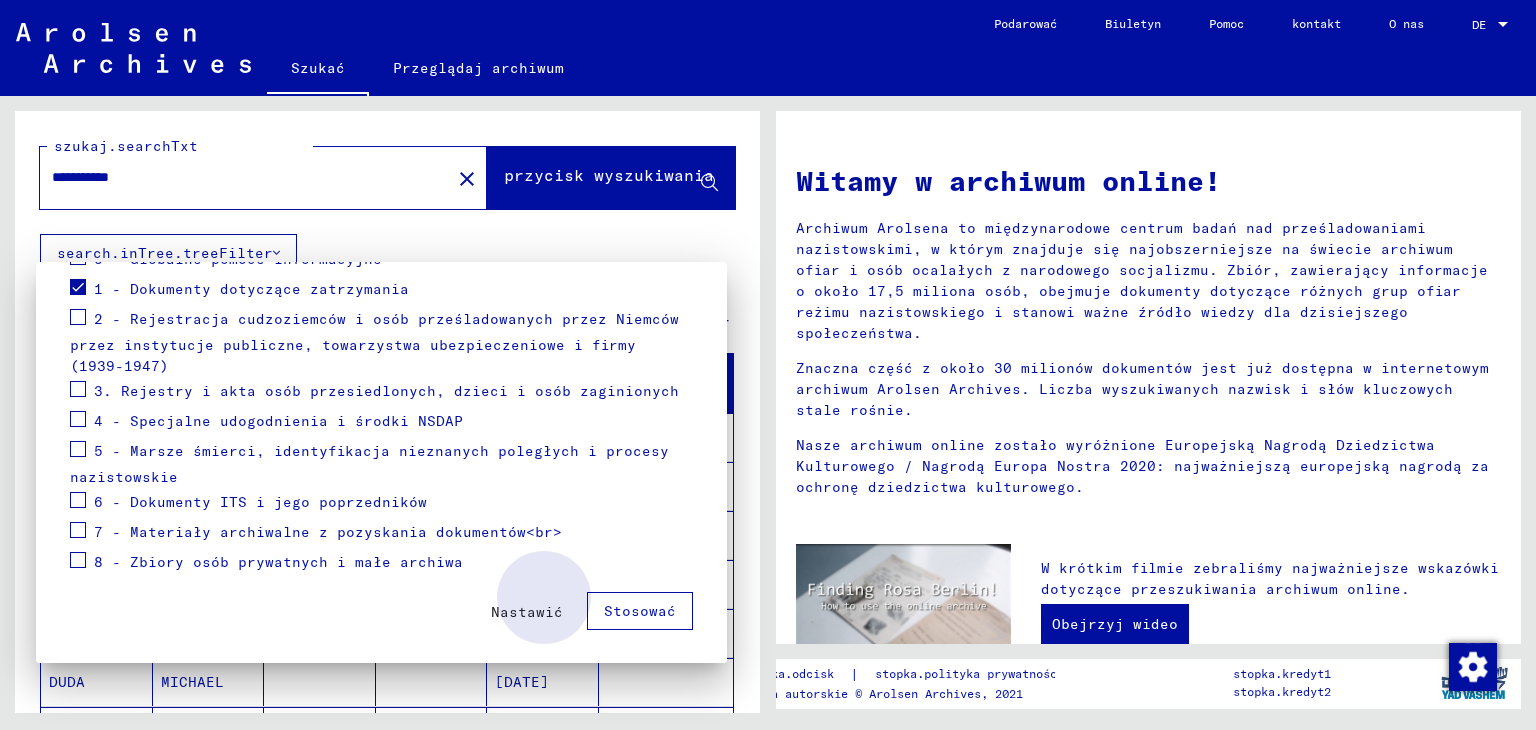 click on "Stosować" at bounding box center (640, 611) 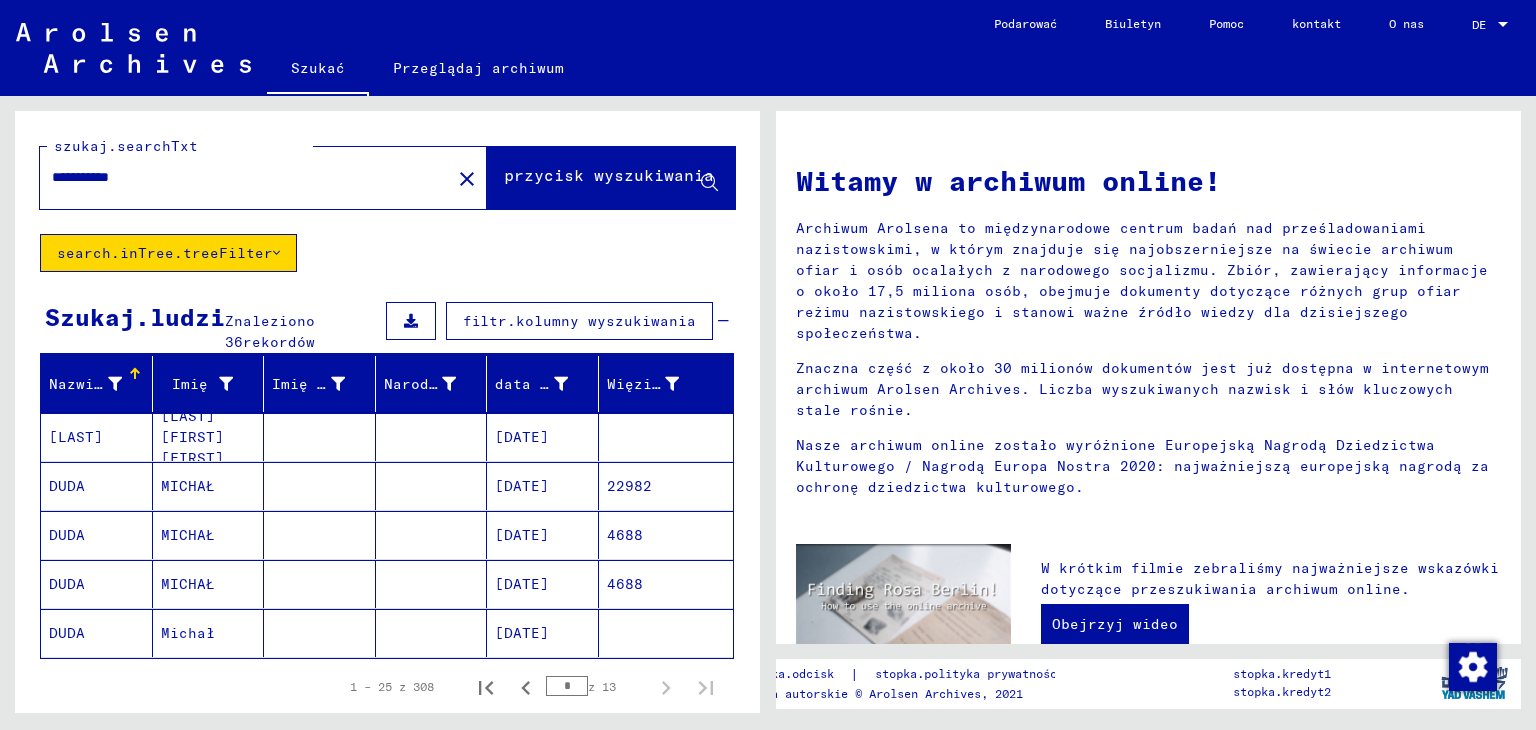 click on "[DATE]" at bounding box center (522, 535) 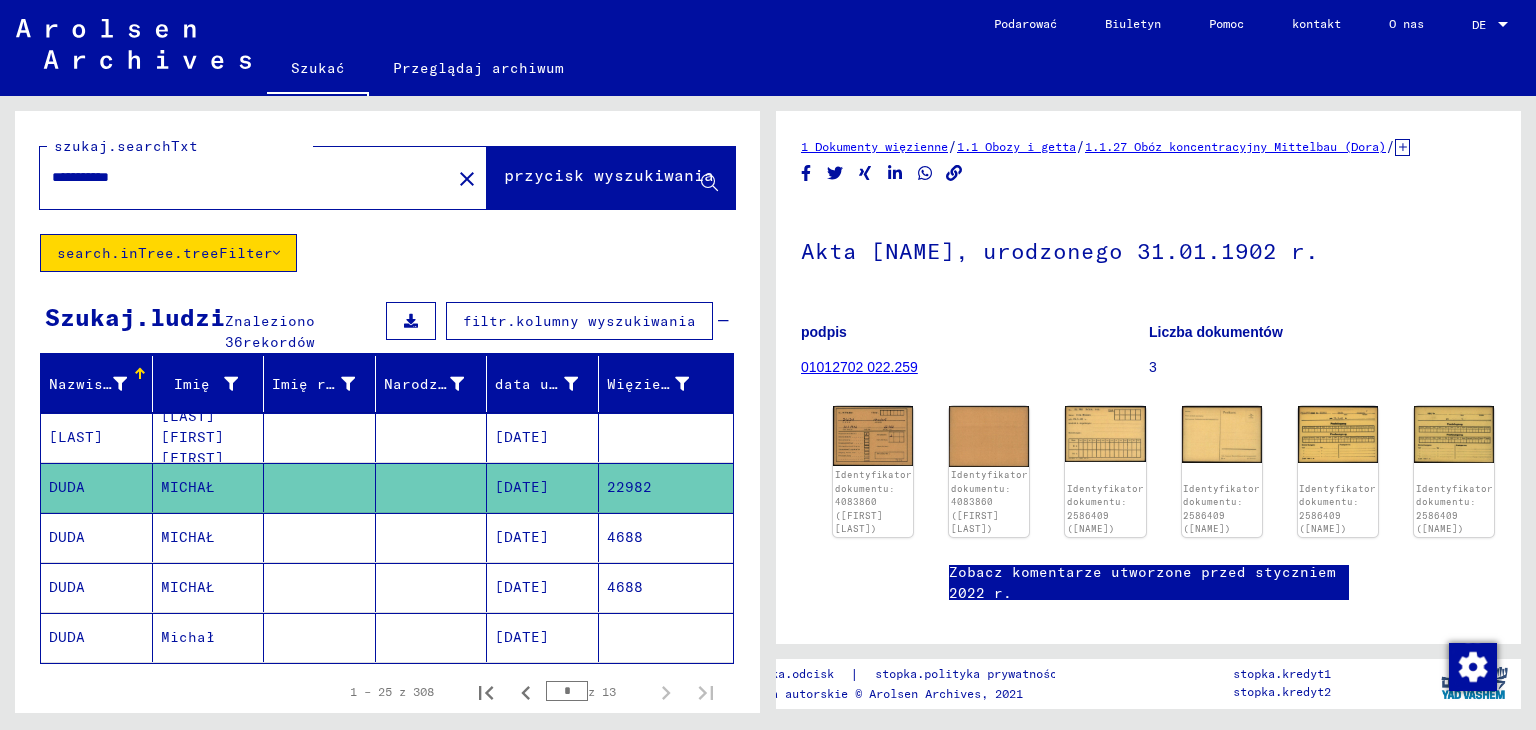scroll, scrollTop: 0, scrollLeft: 0, axis: both 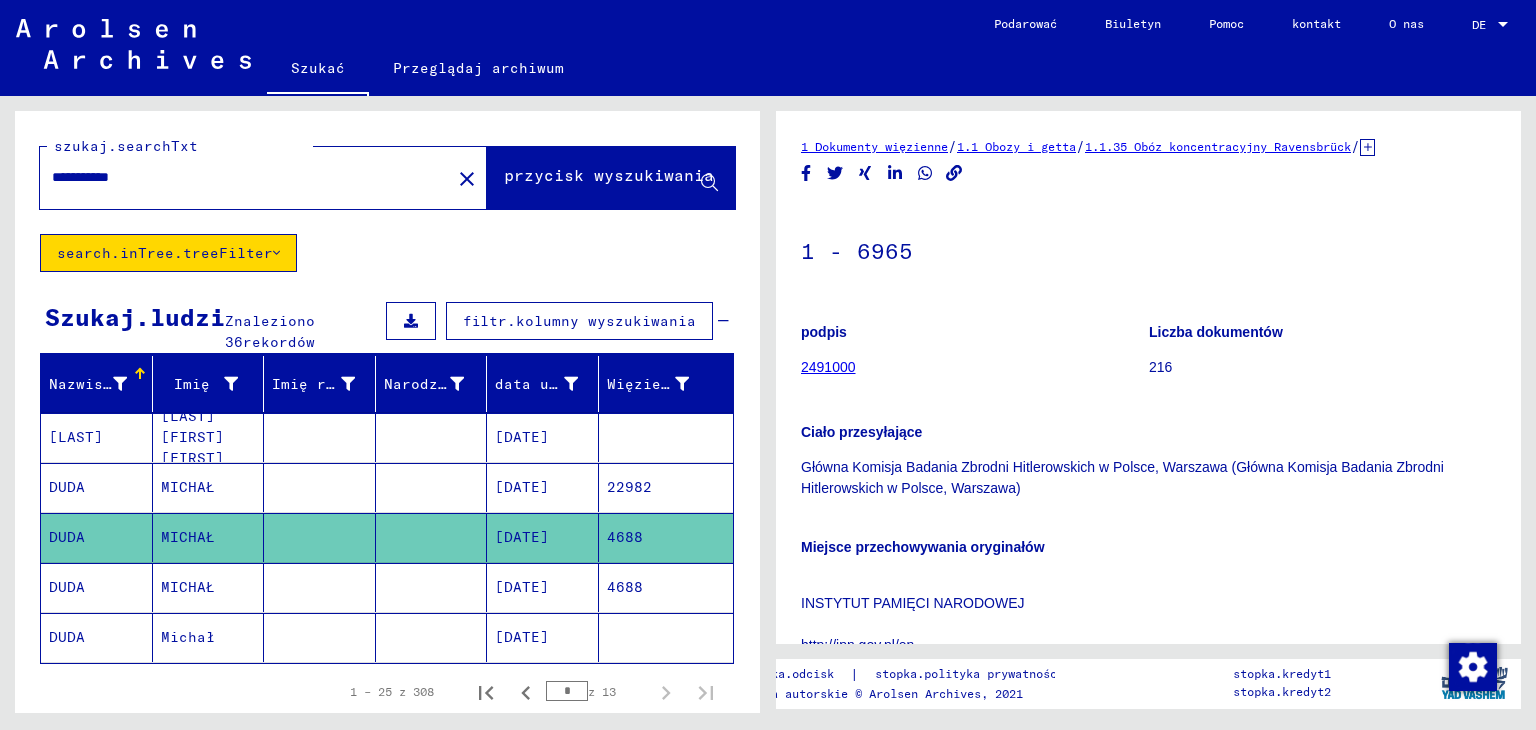 click on "MICHAŁ" at bounding box center (188, 637) 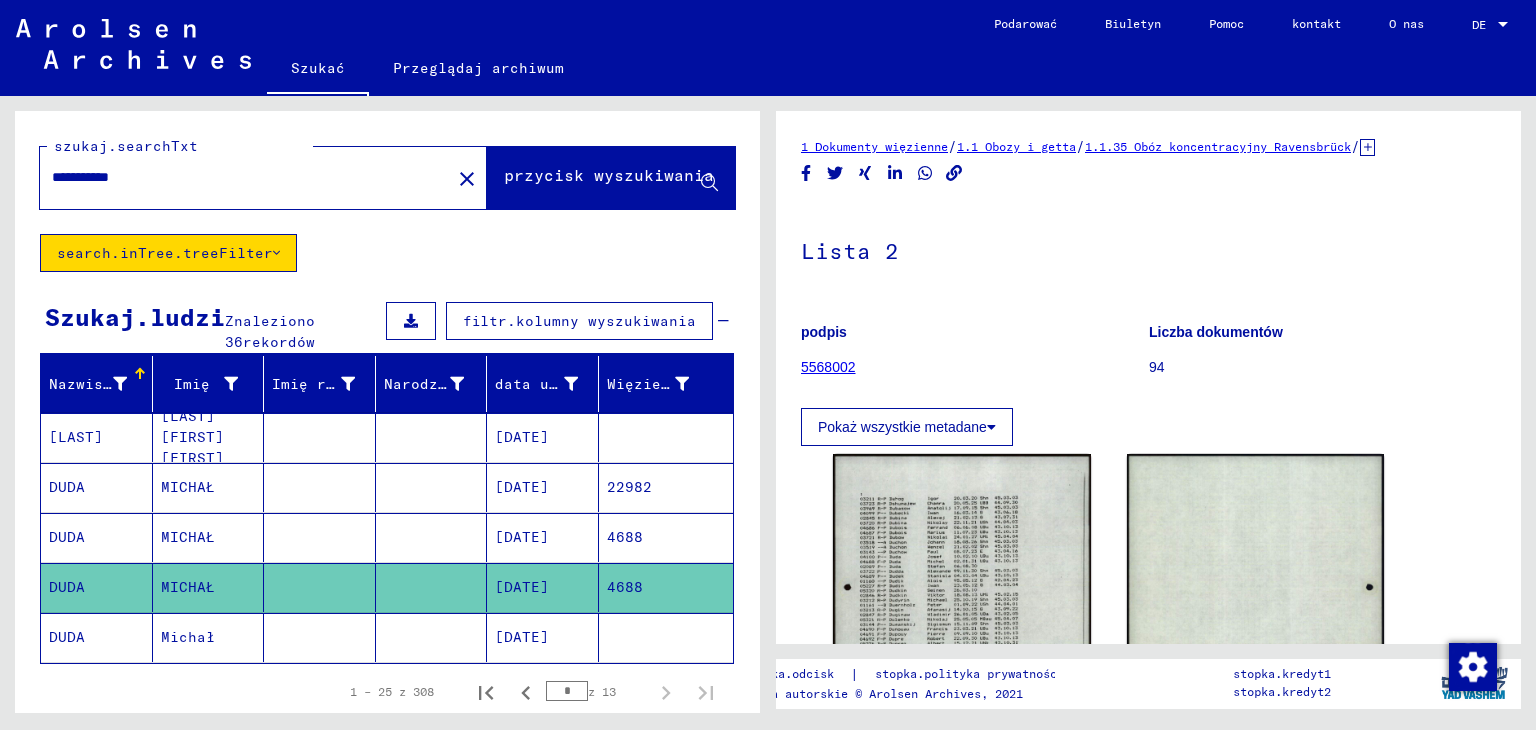 scroll, scrollTop: 0, scrollLeft: 0, axis: both 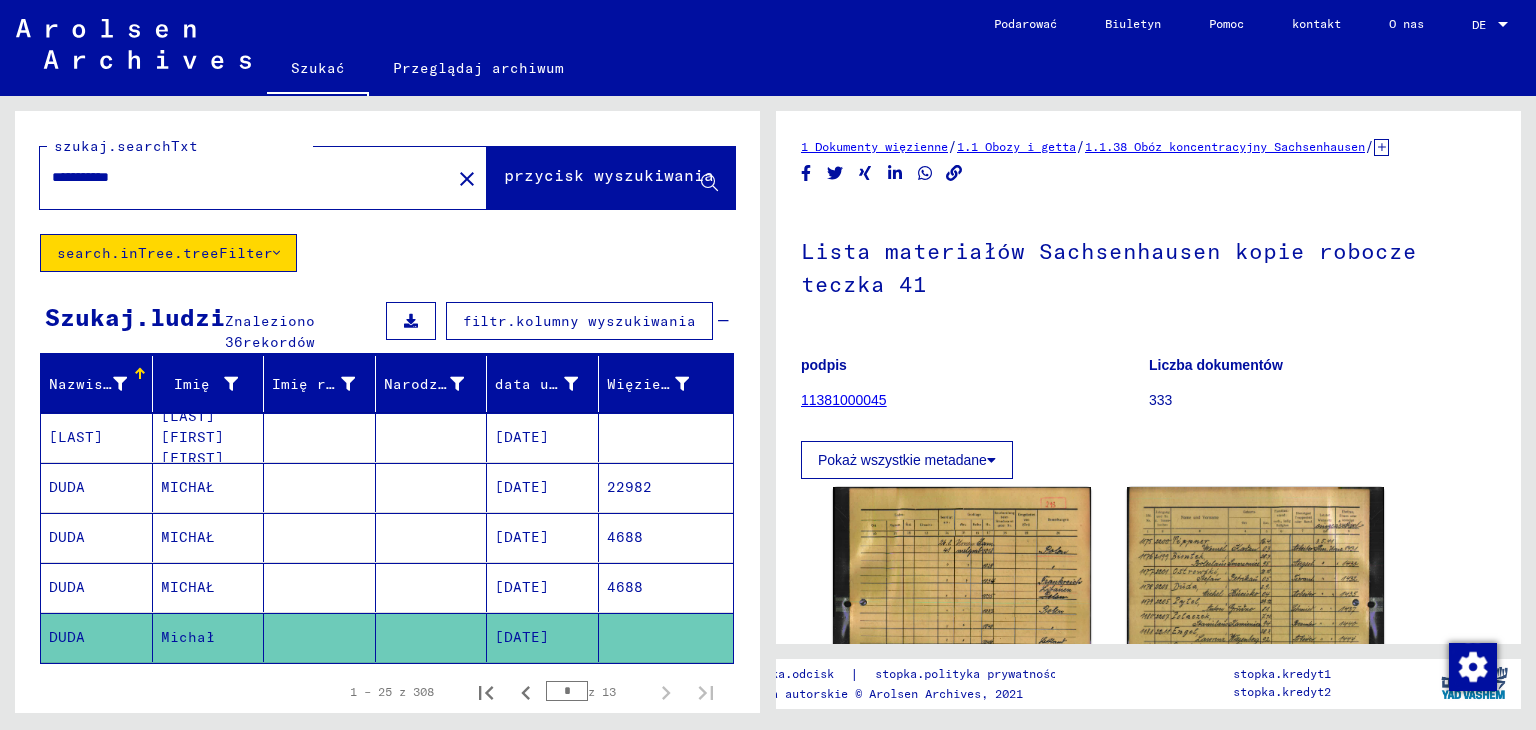 click on "MICHAŁ" at bounding box center [188, 537] 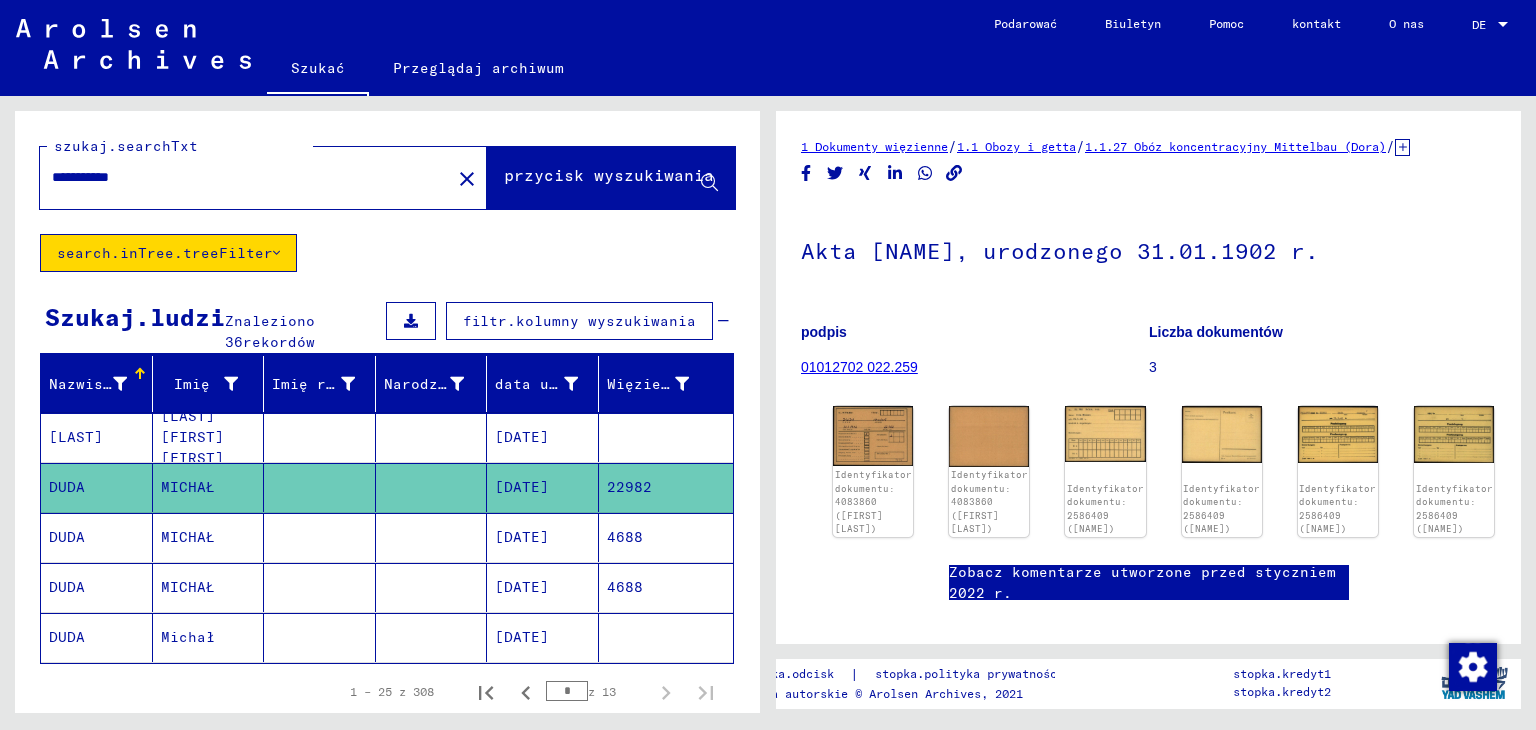 scroll, scrollTop: 0, scrollLeft: 0, axis: both 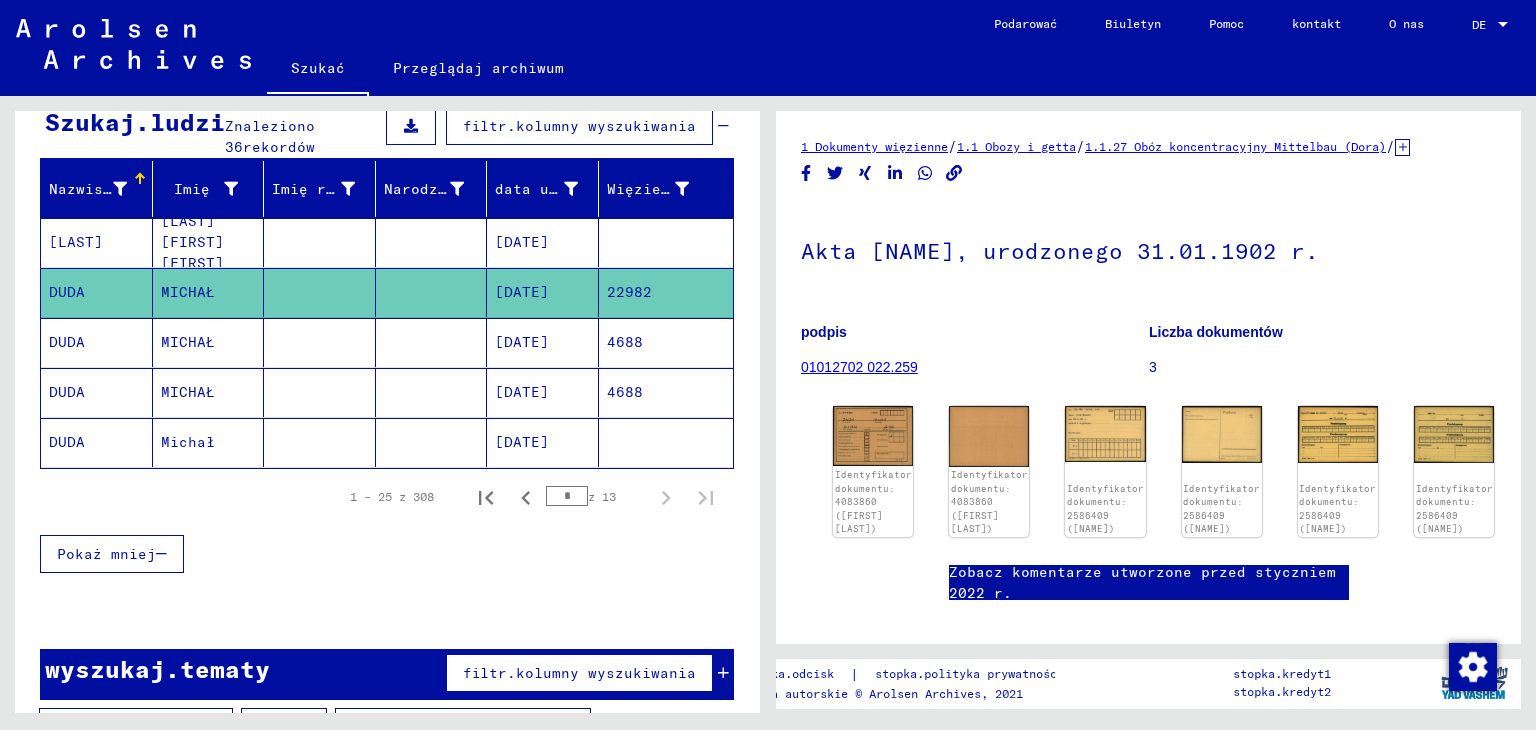 click on "[DATE]" 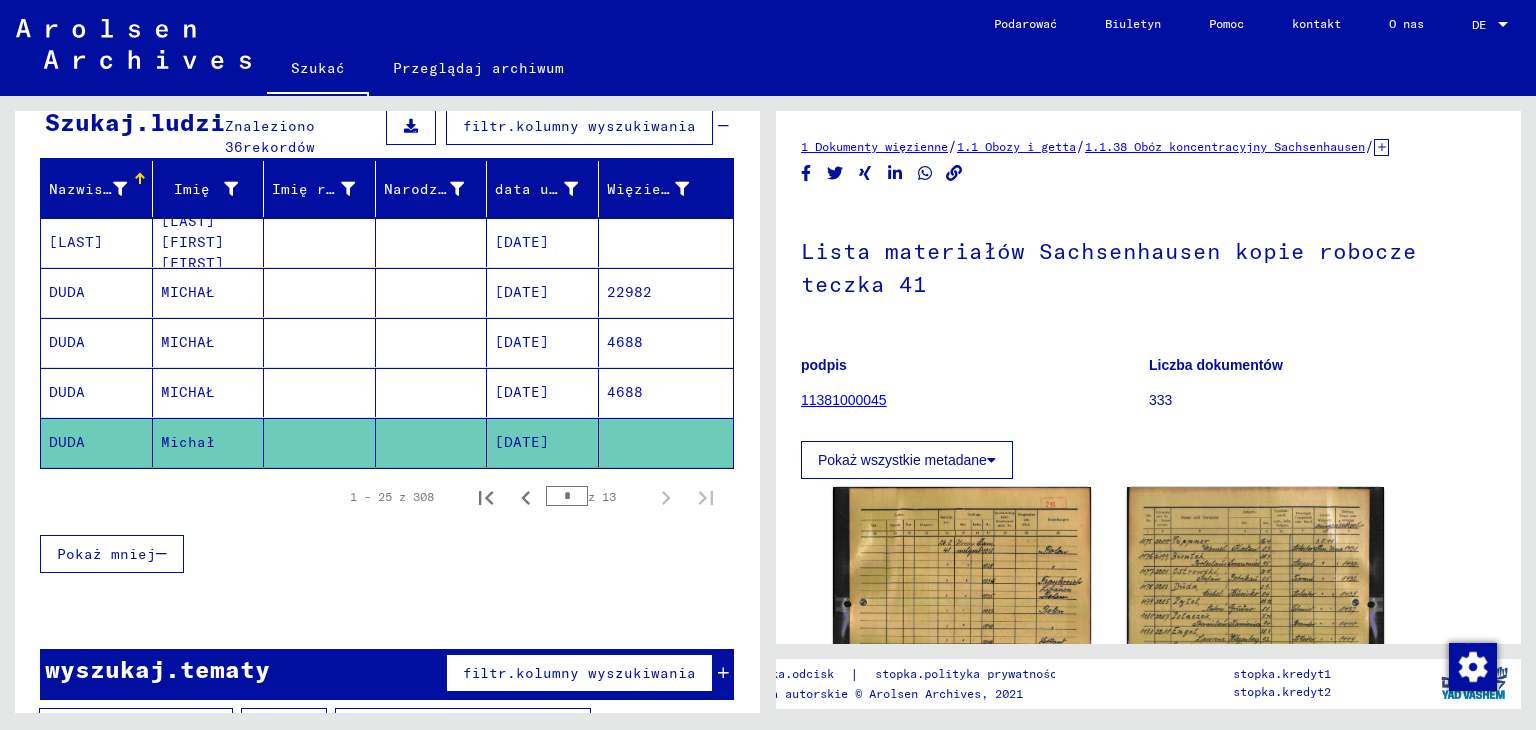 scroll, scrollTop: 0, scrollLeft: 0, axis: both 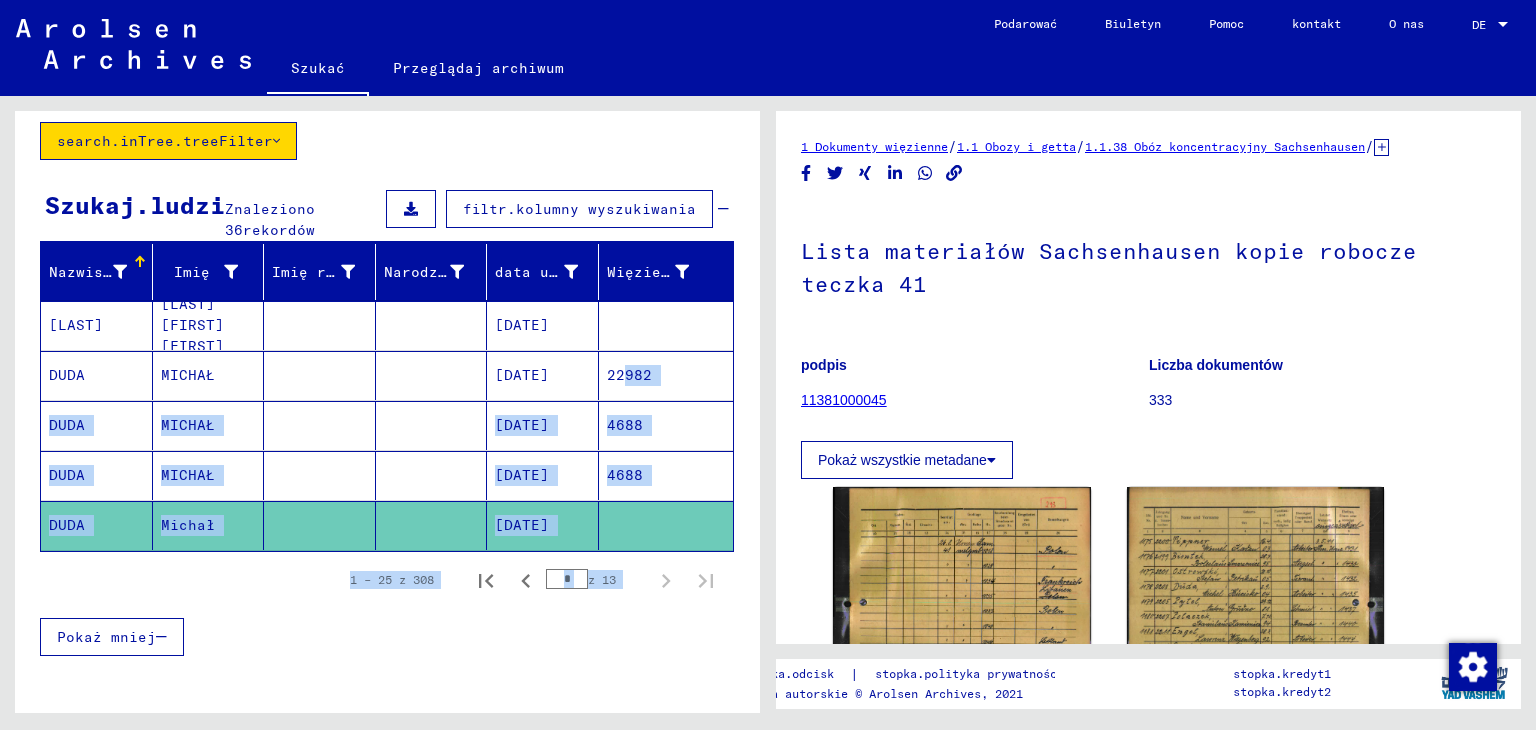 drag, startPoint x: 613, startPoint y: 378, endPoint x: 608, endPoint y: 671, distance: 293.04266 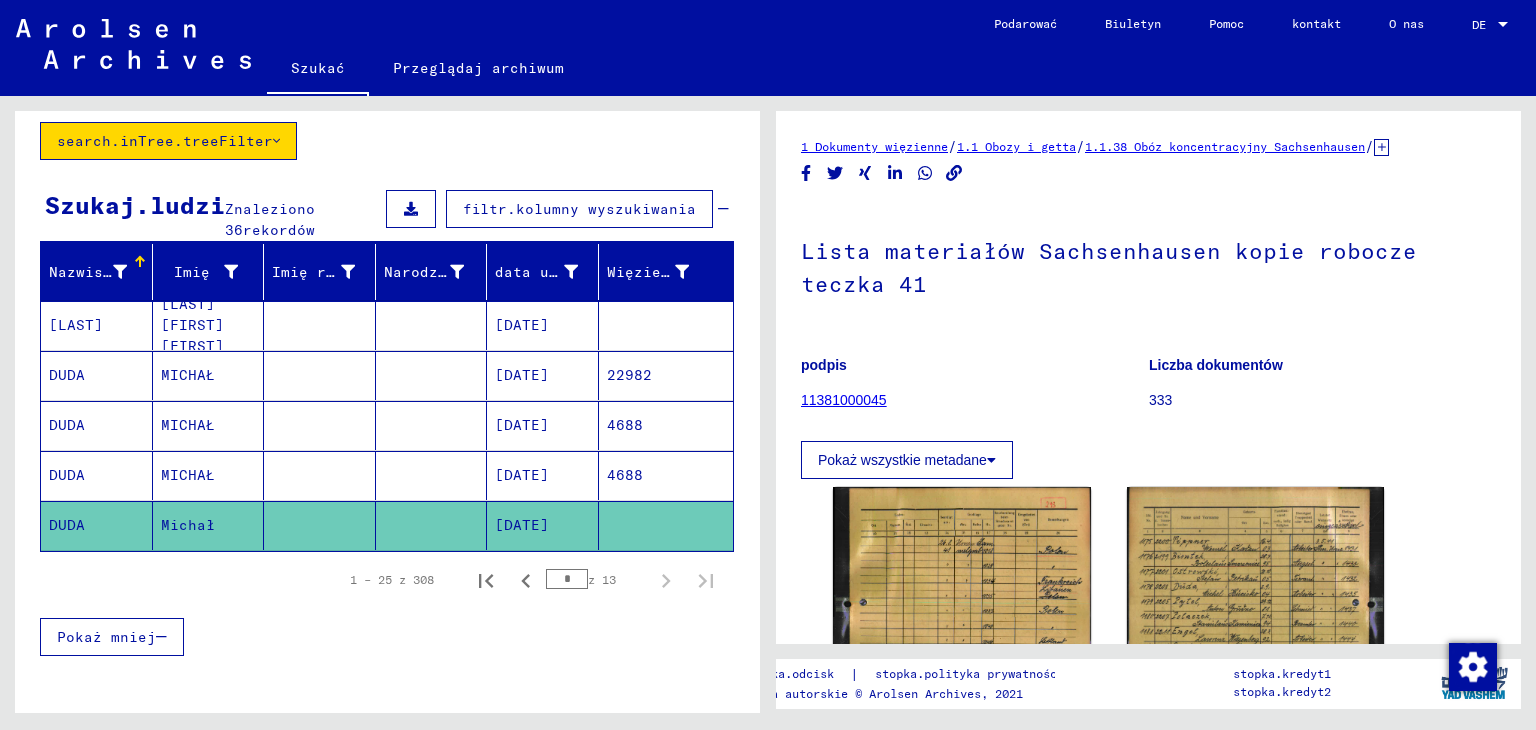 click on "Nazwisko Imię Imię rodowe Narodziny data urodzenia Więzień nr BLOEMENDAAL Dawid Michael Erich       [DATE]    DUDA MICHAŁ       [DATE] 22982 DUDA MICHAŁ       [DATE] 4688 DUDA MICHAŁ       [DATE] 4688 DUDA Michał       [DATE]    1 – 25 z 308 * z 13 Pokaż mniej search.topicsGrid.signature search.peopleGrid.nazwisko search.peopleGrid.firstName search.peopleGrid.nazwapanieńska search.peopleGrid.placeBirth search.peopleGrid.rokUrodzenia search.peopleGrid.prisonerNumber search.peopleGrid.father search.peopleGrid.mother search.peopleGrid.religia search.peopleGrid.narodowość search.peopleGrid.zawód search.peopleGrid.place_of_incarceration search.peopleGrid.data_zgonu search.peopleGrid.last_residence search.peopleGrid.last_residence_country search.peopleGrid.last_residence_district search.peopleGrid.last_residence_province search.peopleGrid.ostatnie_miejsce_zamieszkania search.peopleGrid.last_residence_part_of_town search.peopleGrid.last_residence_street BLOEMENDAAL [DATE] DUDA" at bounding box center [387, 463] 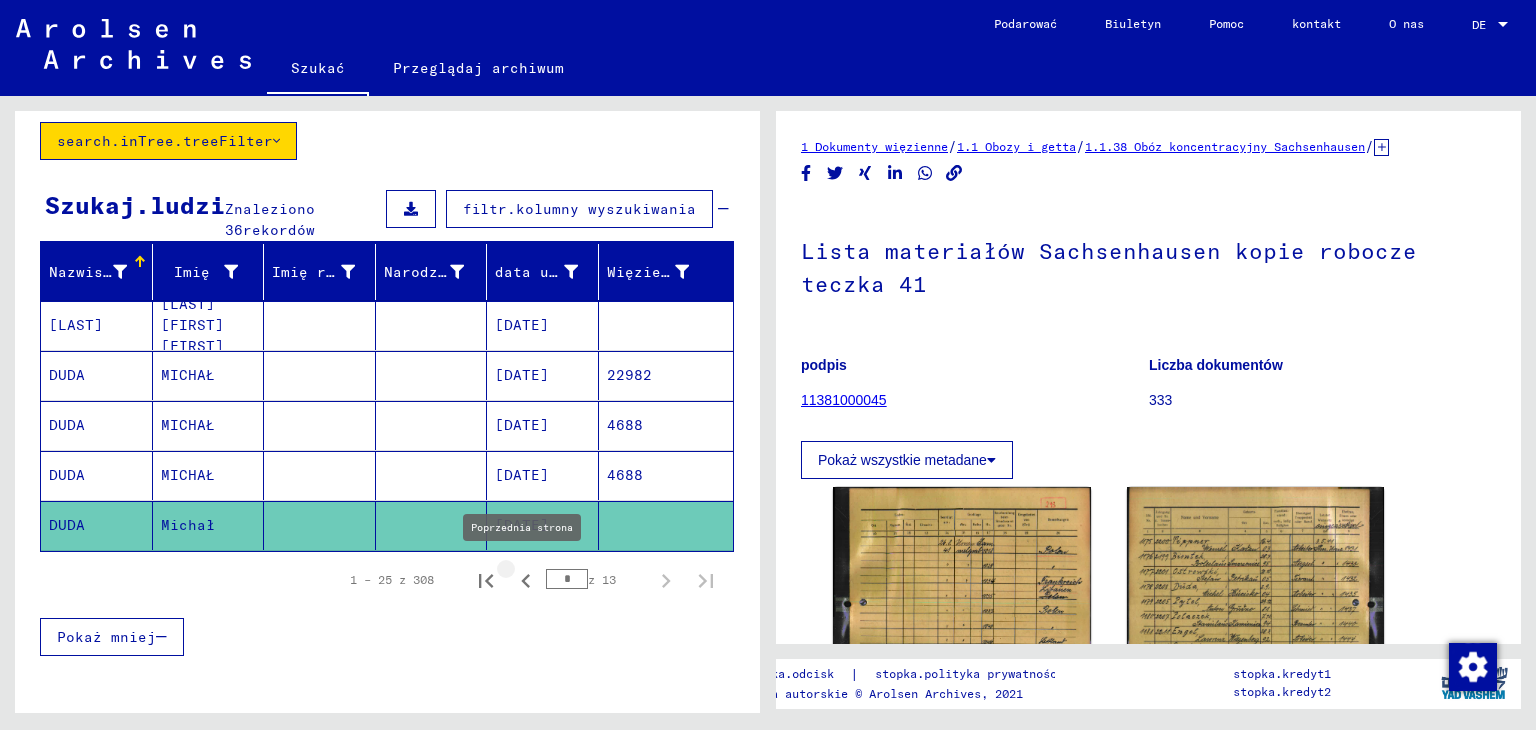 click 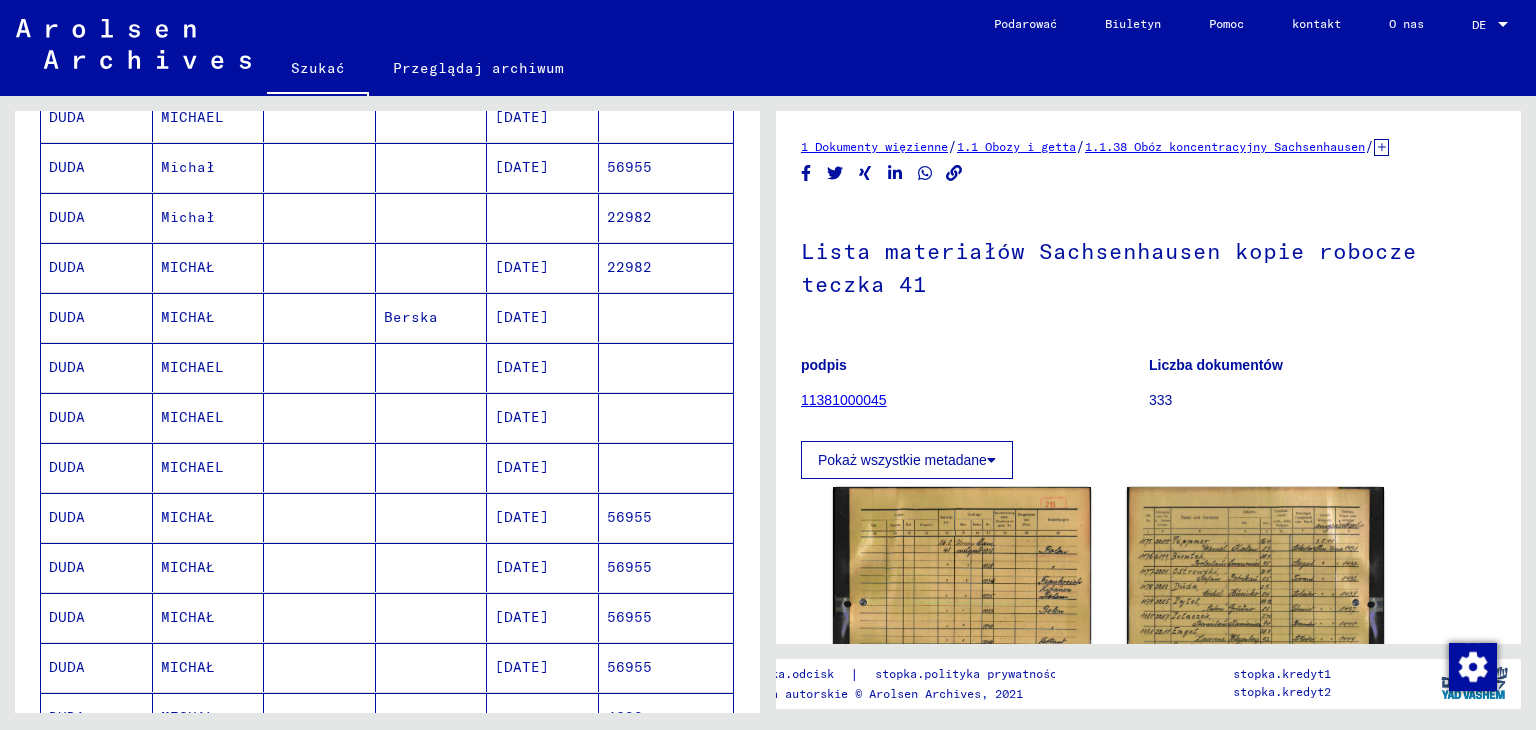 scroll, scrollTop: 617, scrollLeft: 0, axis: vertical 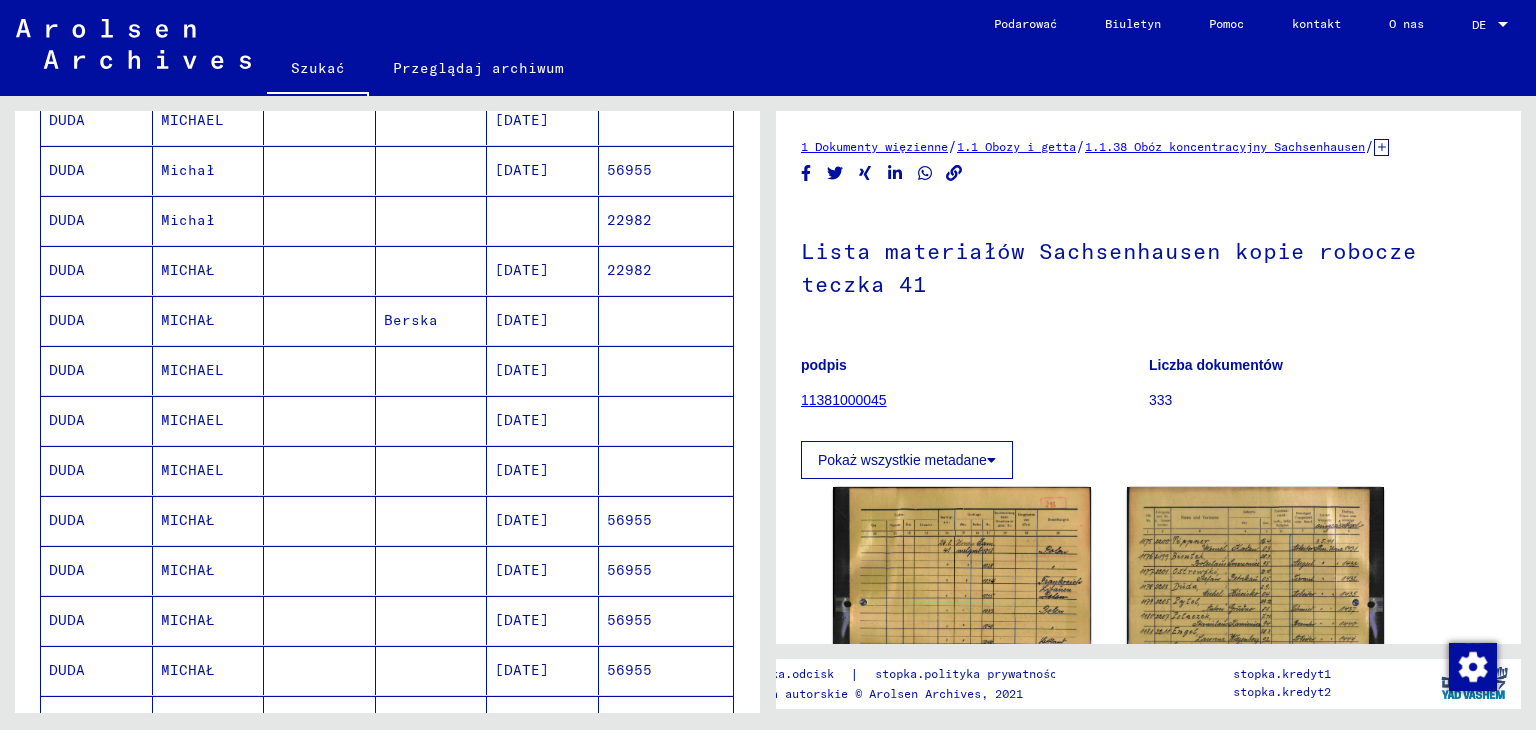 click on "[DATE]" at bounding box center (522, 570) 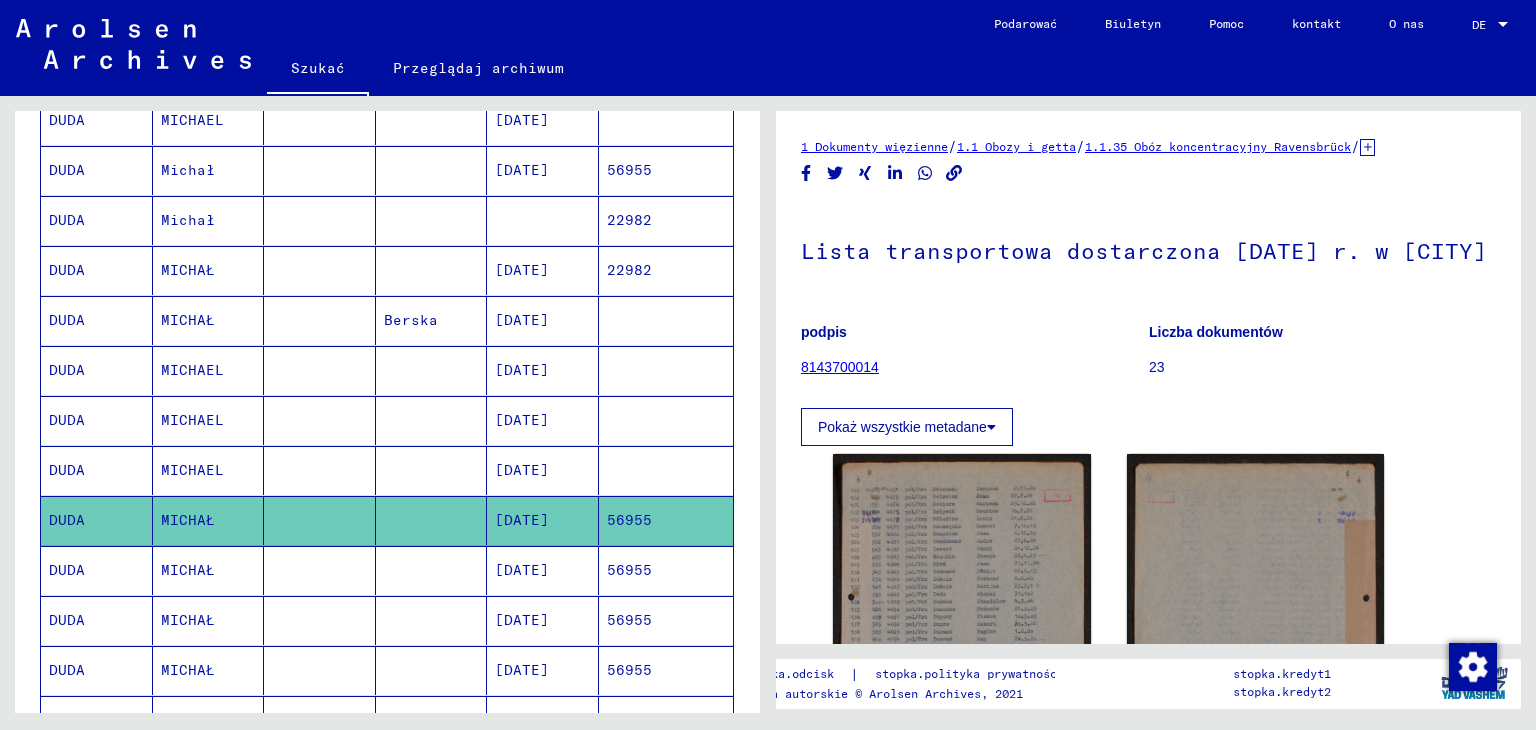 scroll, scrollTop: 0, scrollLeft: 0, axis: both 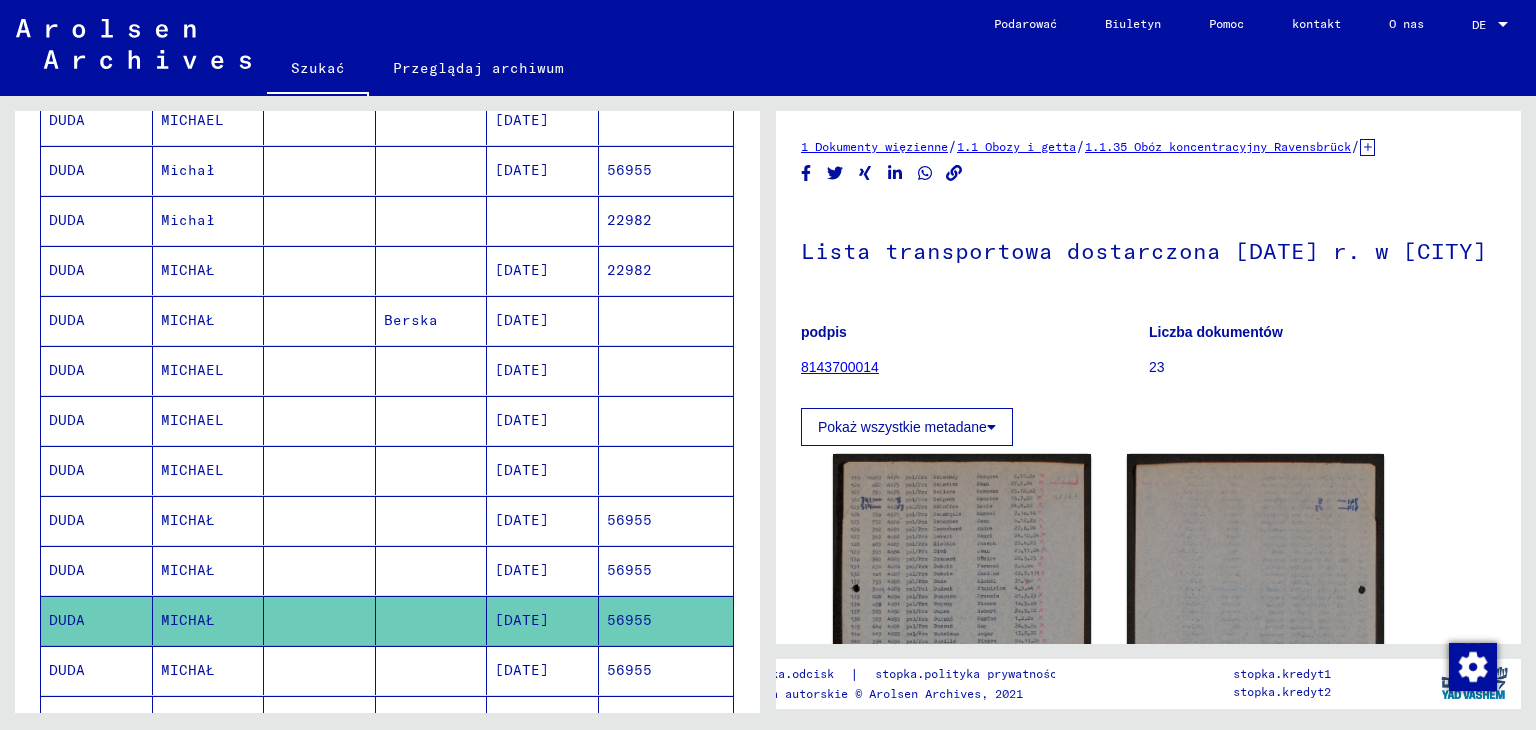 click on "[DATE]" at bounding box center (522, 620) 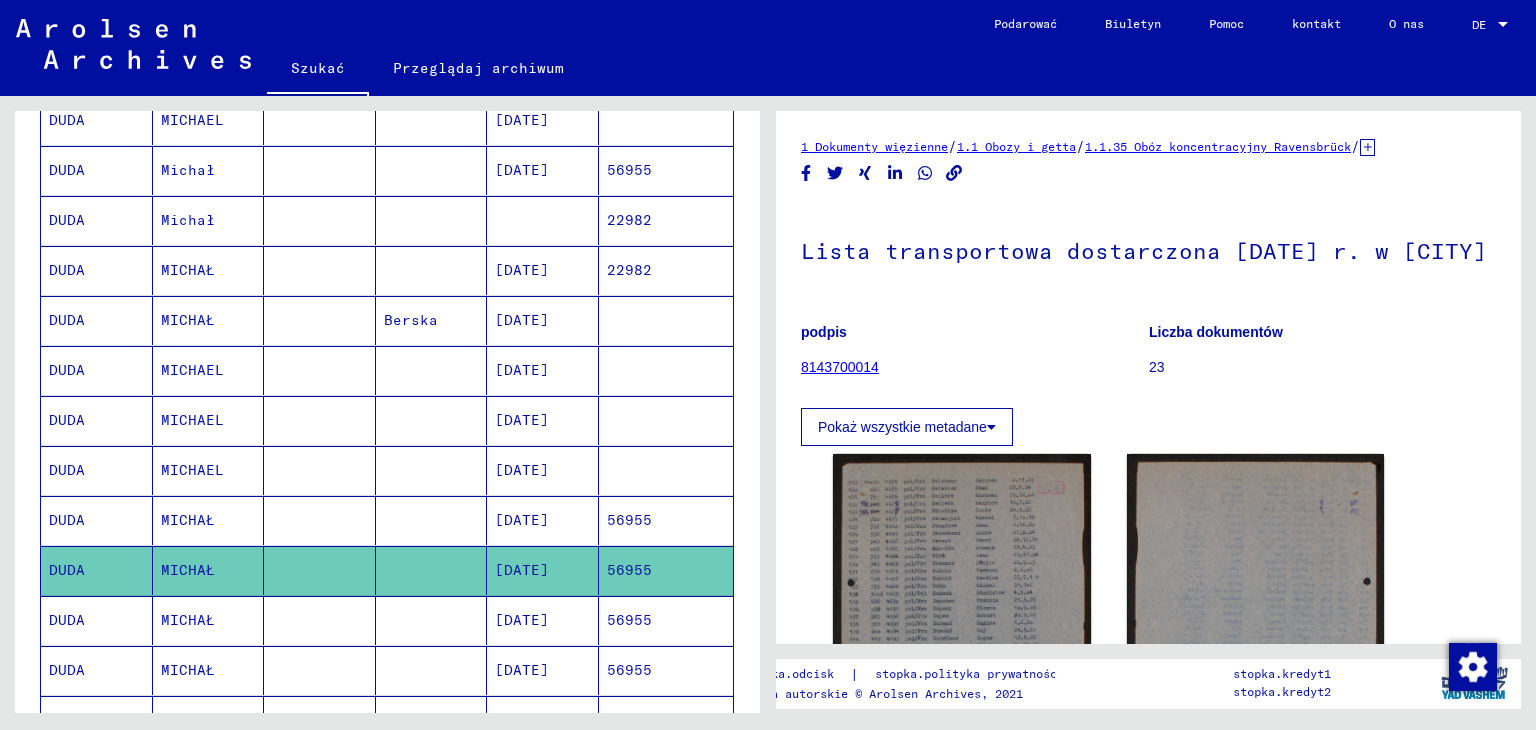 scroll, scrollTop: 0, scrollLeft: 0, axis: both 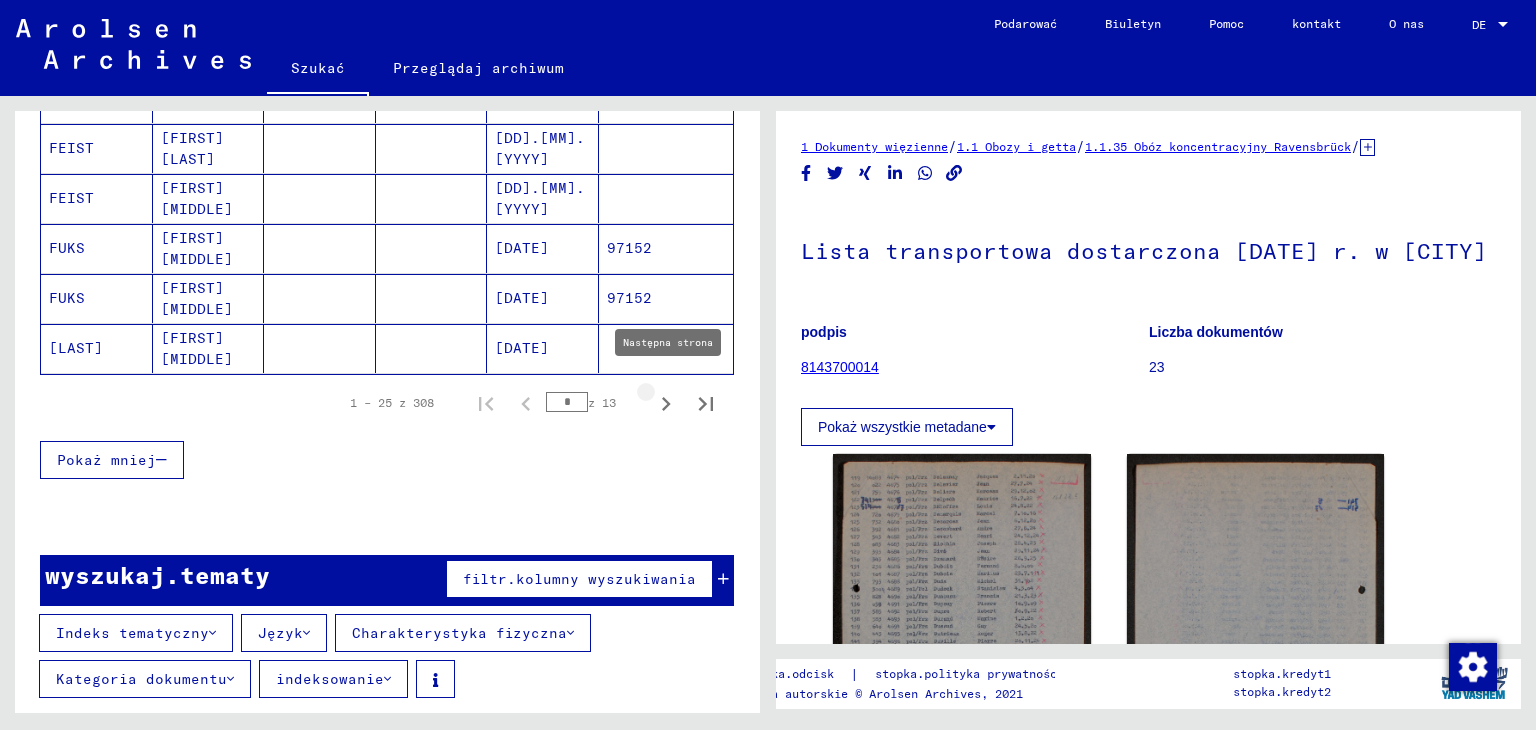 click 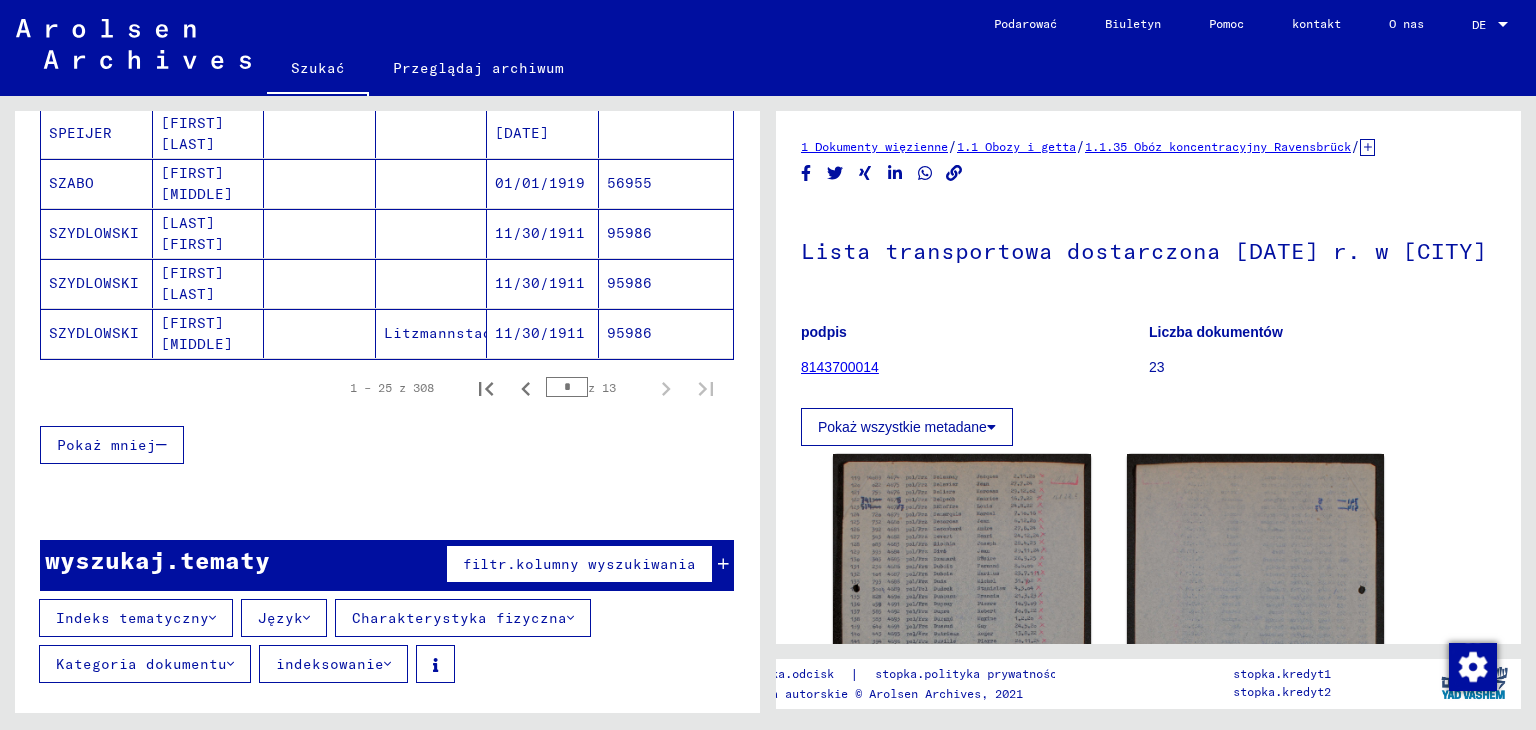 scroll, scrollTop: 595, scrollLeft: 0, axis: vertical 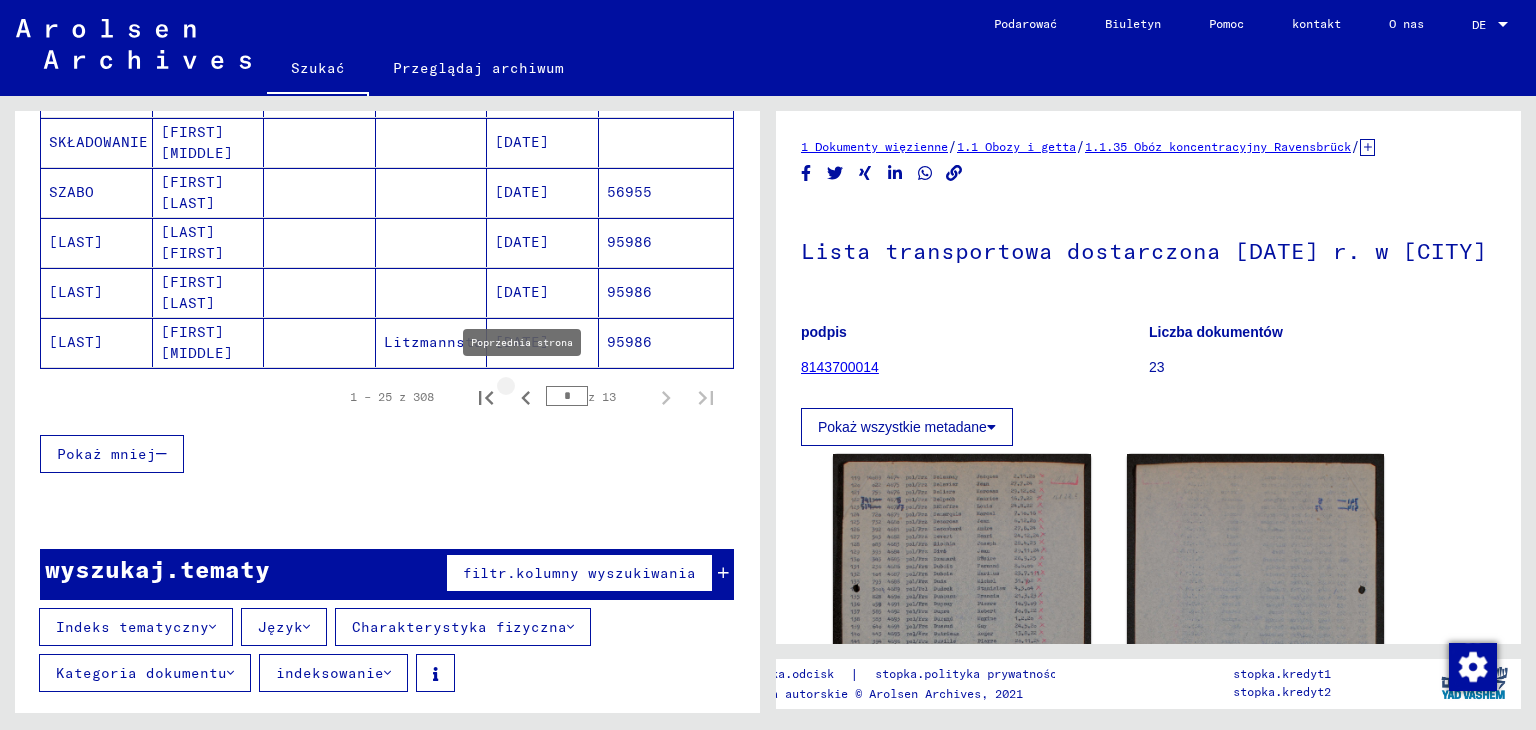 click 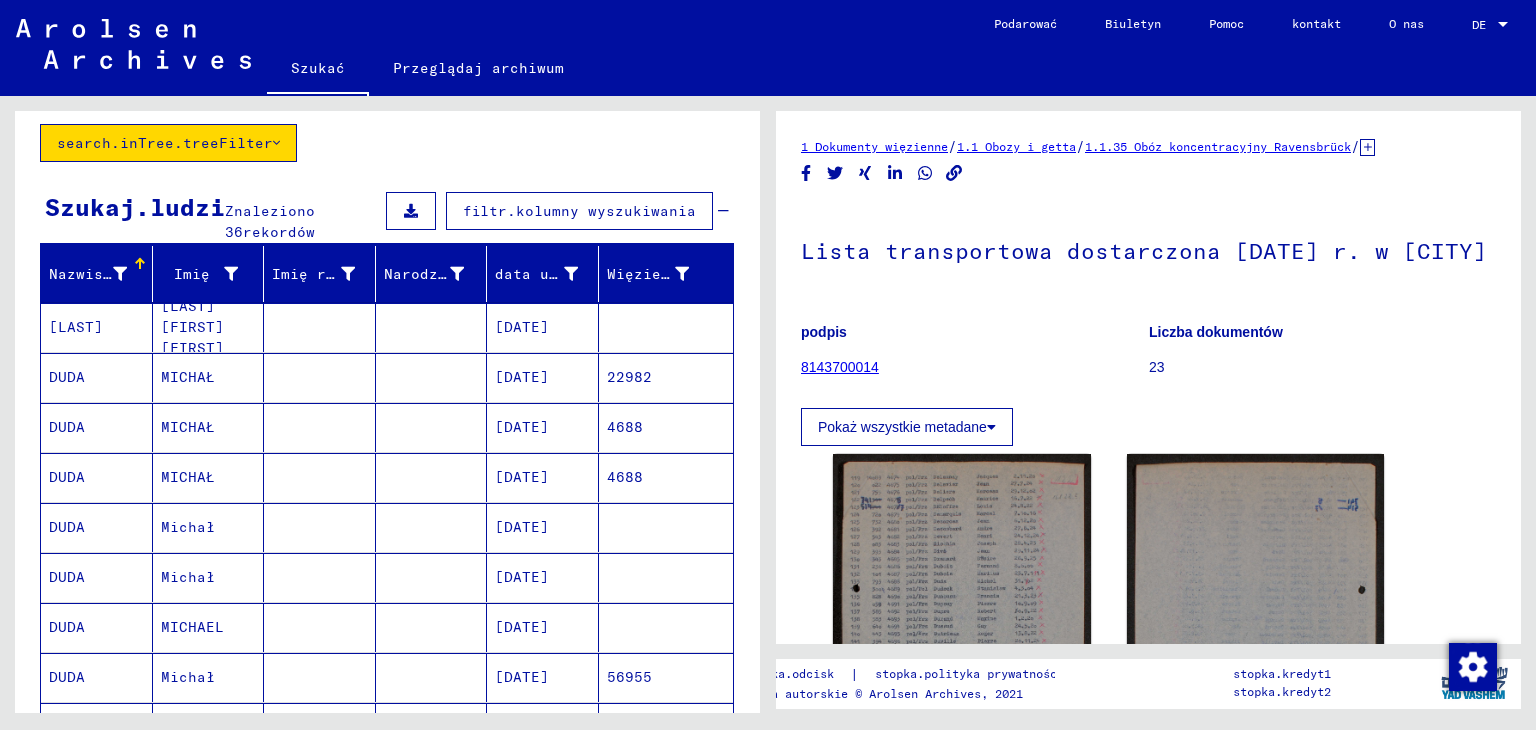 scroll, scrollTop: 0, scrollLeft: 0, axis: both 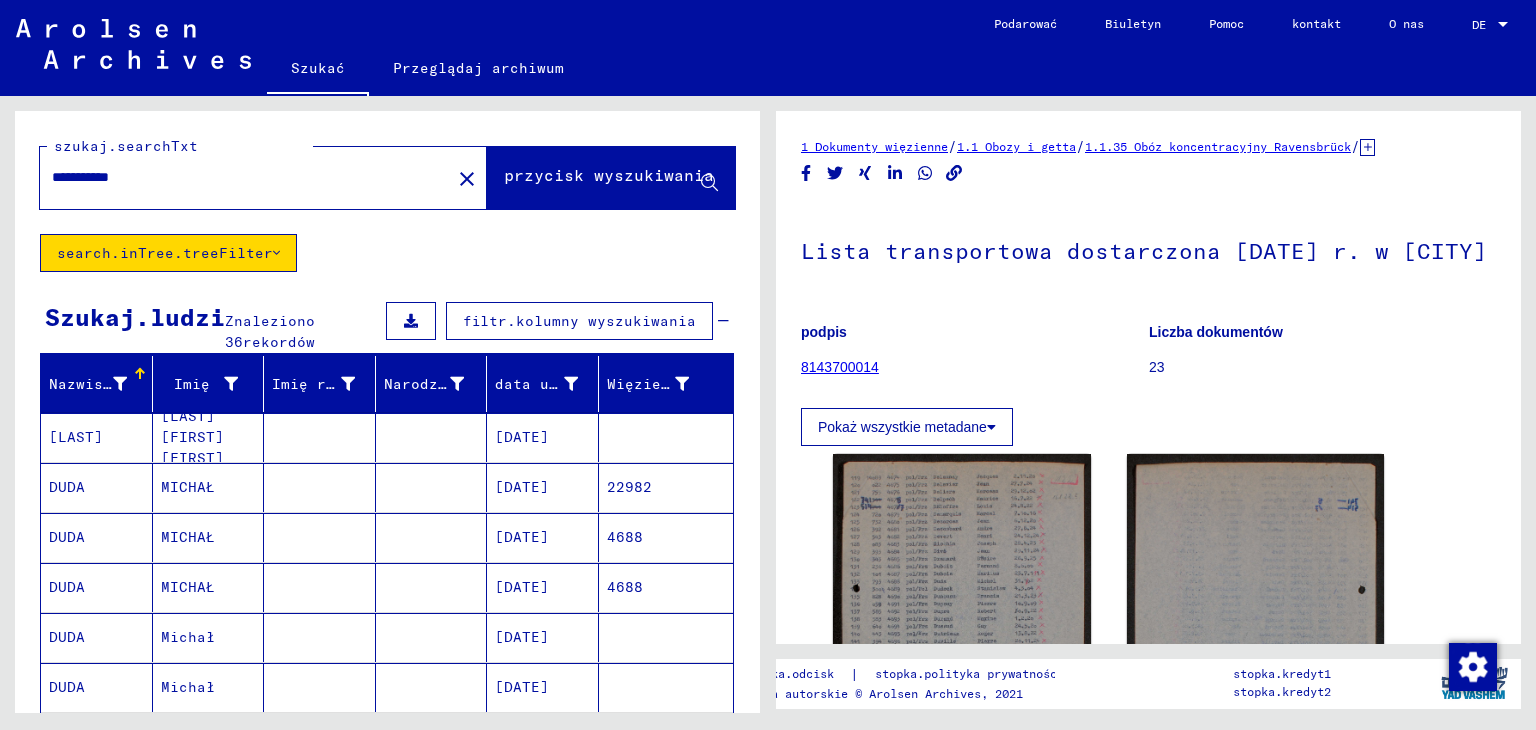 click on "**********" at bounding box center [245, 177] 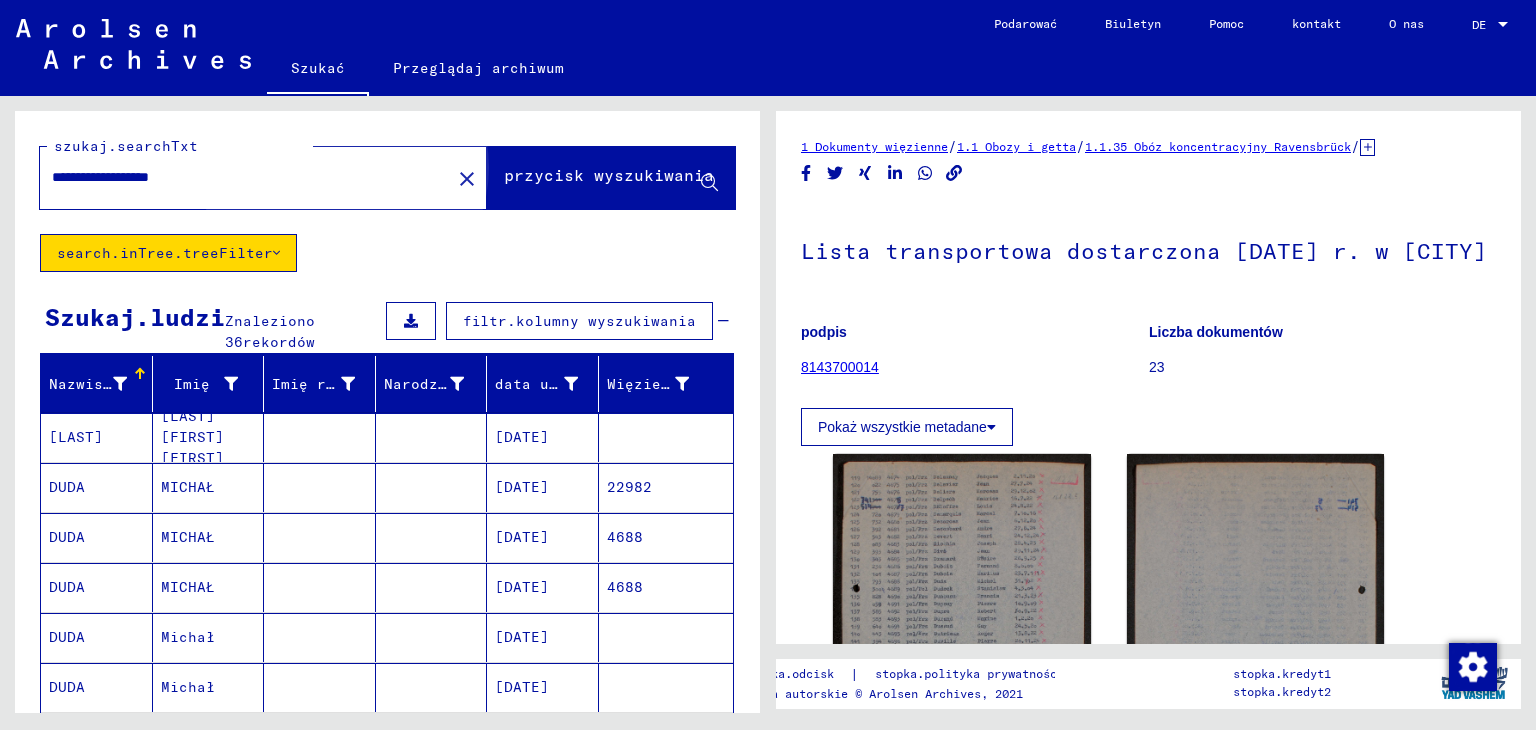 click on "przycisk wyszukiwania" 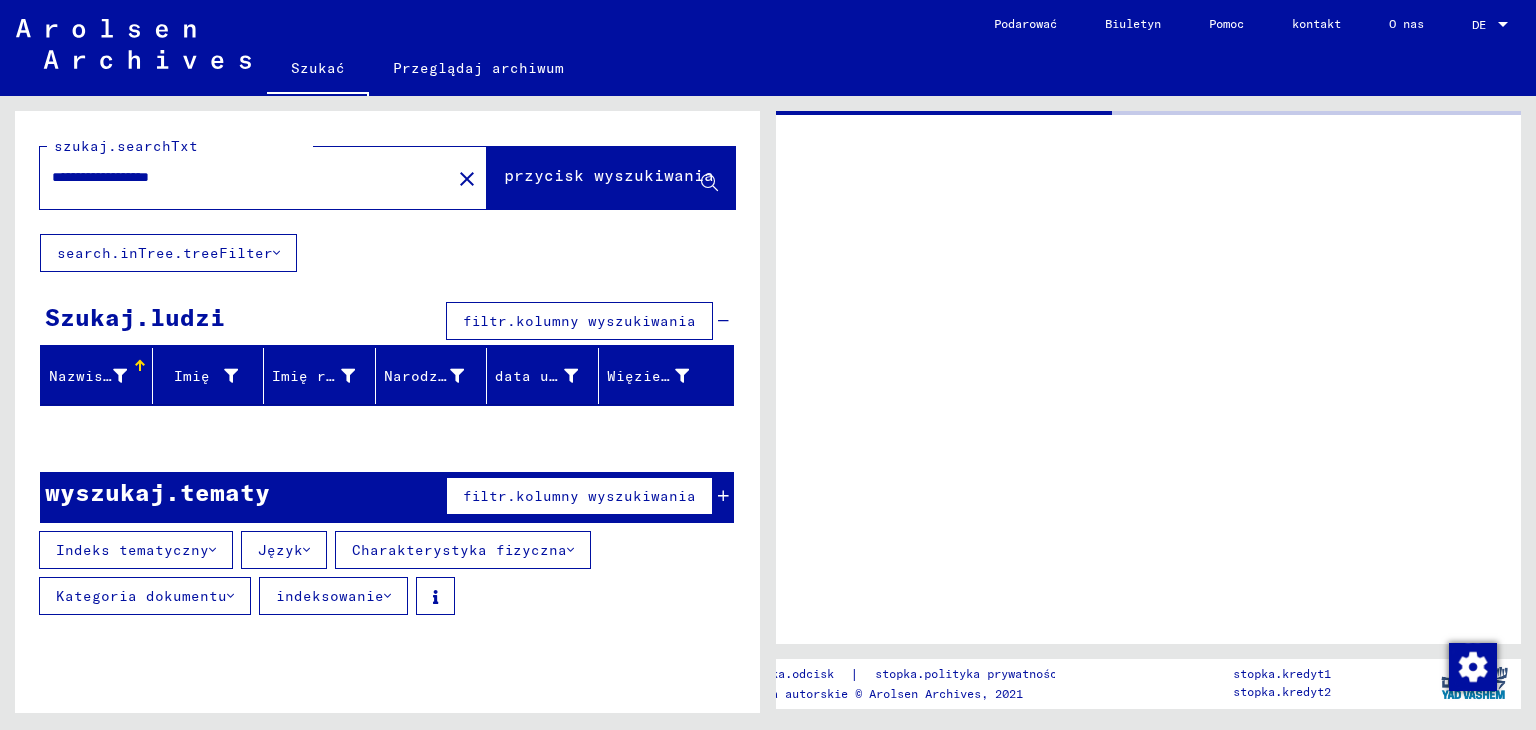 type on "**********" 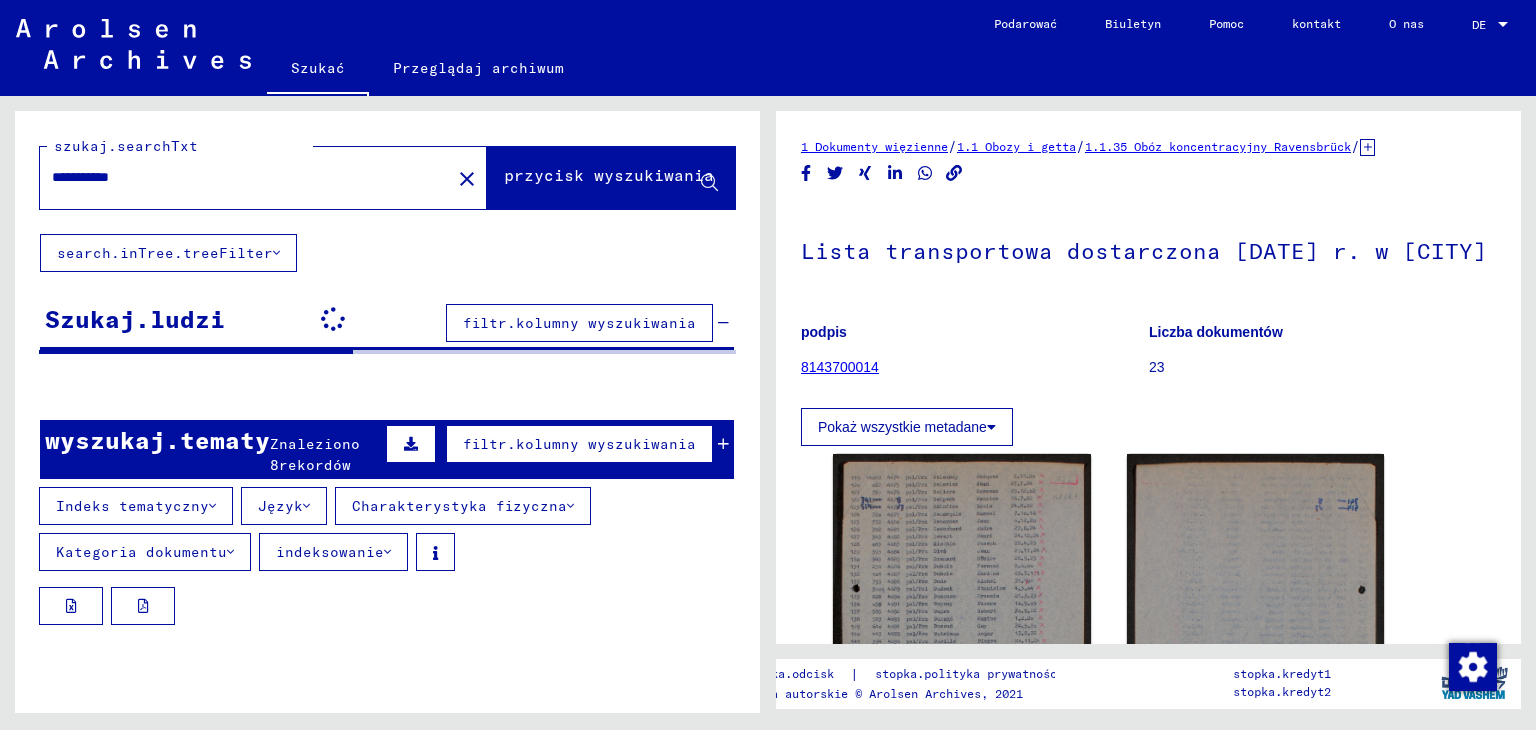 scroll, scrollTop: 0, scrollLeft: 0, axis: both 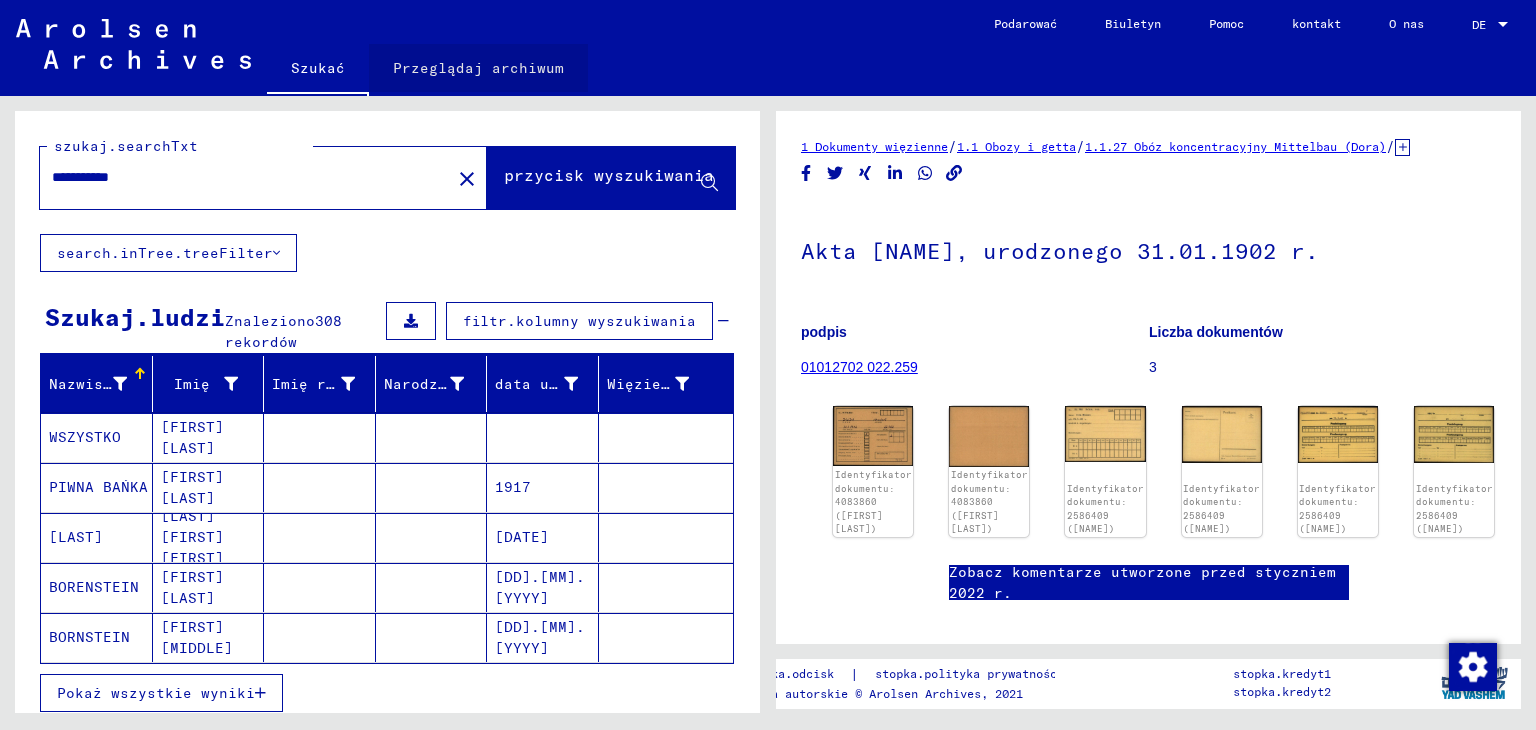 click on "Przeglądaj archiwum" 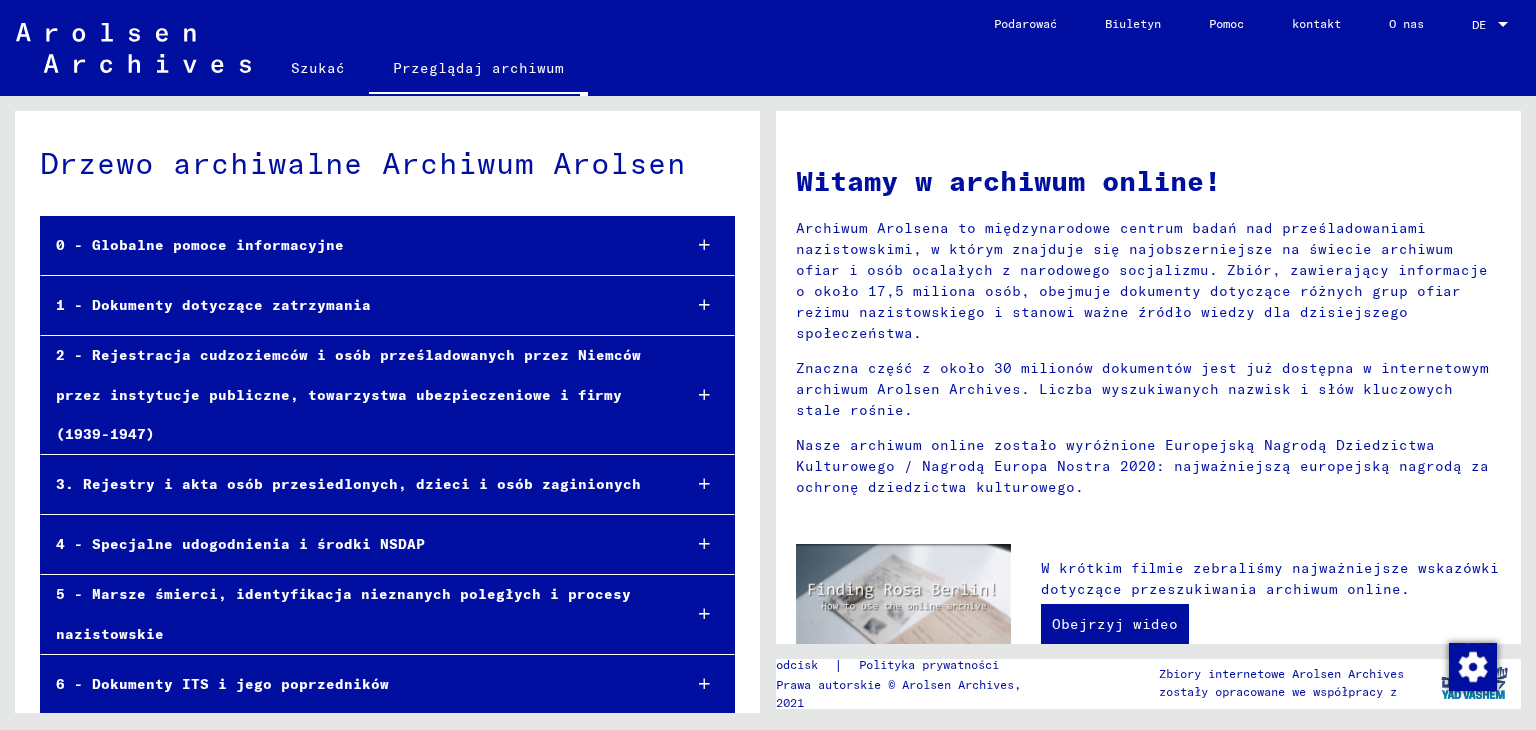 click on "6 - Dokumenty ITS i jego poprzedników" at bounding box center (222, 684) 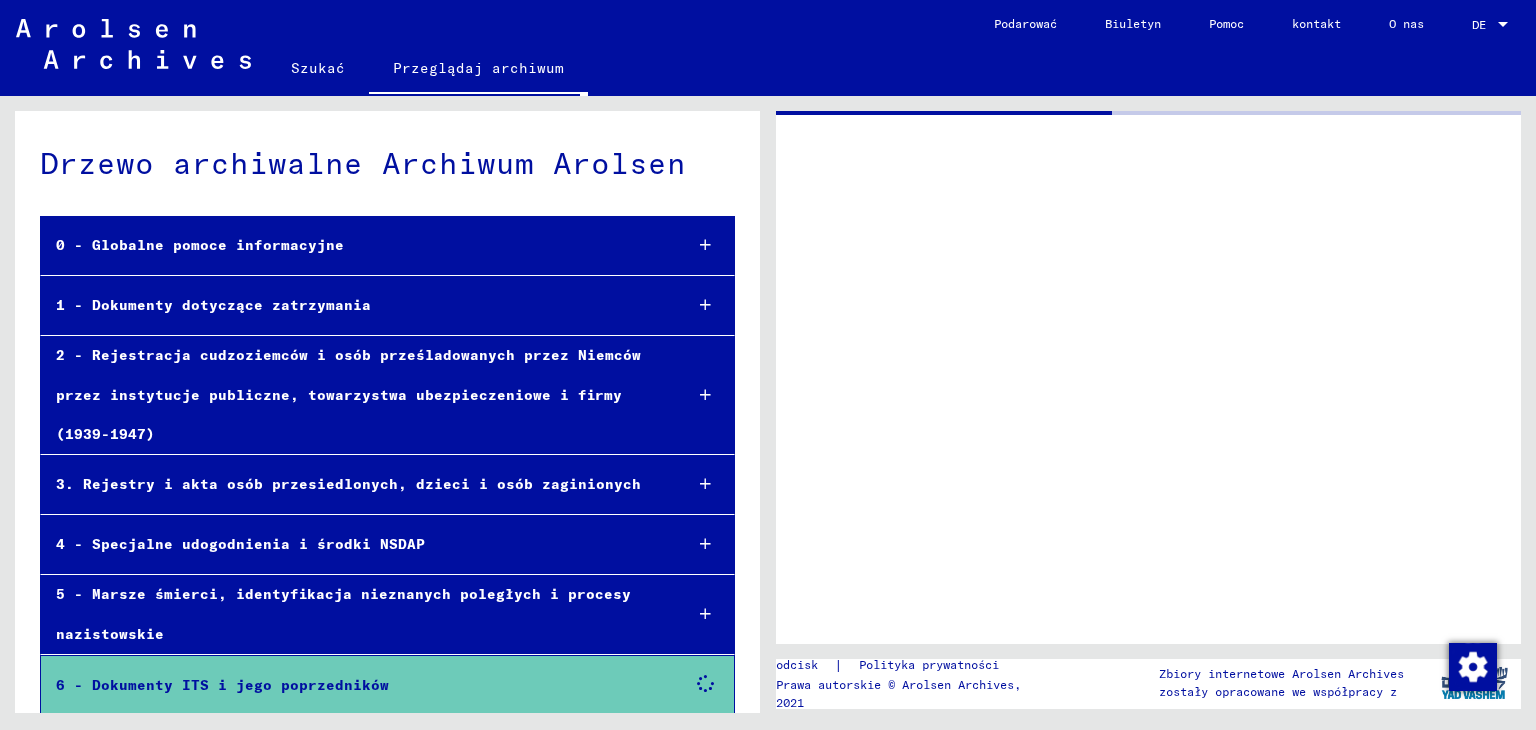 scroll, scrollTop: 1, scrollLeft: 0, axis: vertical 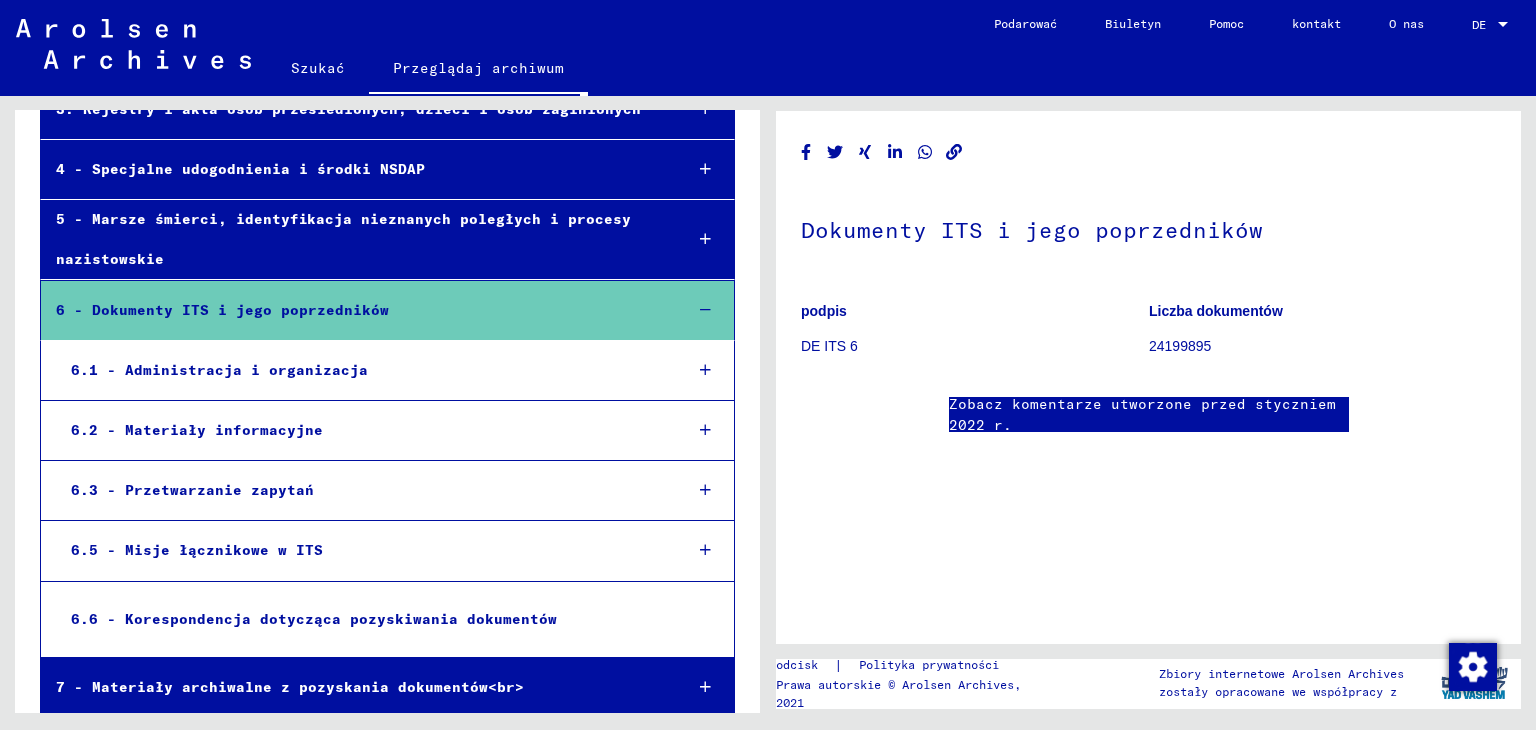 click on "Drzewo archiwalne Archiwum Arolsen 0 - Globalne pomoce informacyjne 1 - Dokumenty dotyczące zatrzymania 2 - Rejestracja cudzoziemców i osób prześladowanych przez Niemców przez instytucje publiczne, towarzystwa ubezpieczeniowe i firmy (1939-1947) 3 - Rejestry i akta osób przesiedlonych, dzieci i osób zaginionych 4 - Specjalne udogodnienia i środki NSDAP 5 - Marsze śmierci, identyfikacja nieznanych poległych i procesy nazistowskie 6 - Dokumenty ITS i jego poprzedników 6.1 - Administracja i organizacja 6.2 - Materiały informacyjne 6.3 - Przetwarzanie zapytań 6.5 - Misje łącznikowe w ITS 6.6 - Korespondencja dotycząca pozyskiwania dokumentów 7 - Materiały archiwalne z pozyskania dokumentów<br> 8 - Zbiory osób prywatnych i małe archiwa" 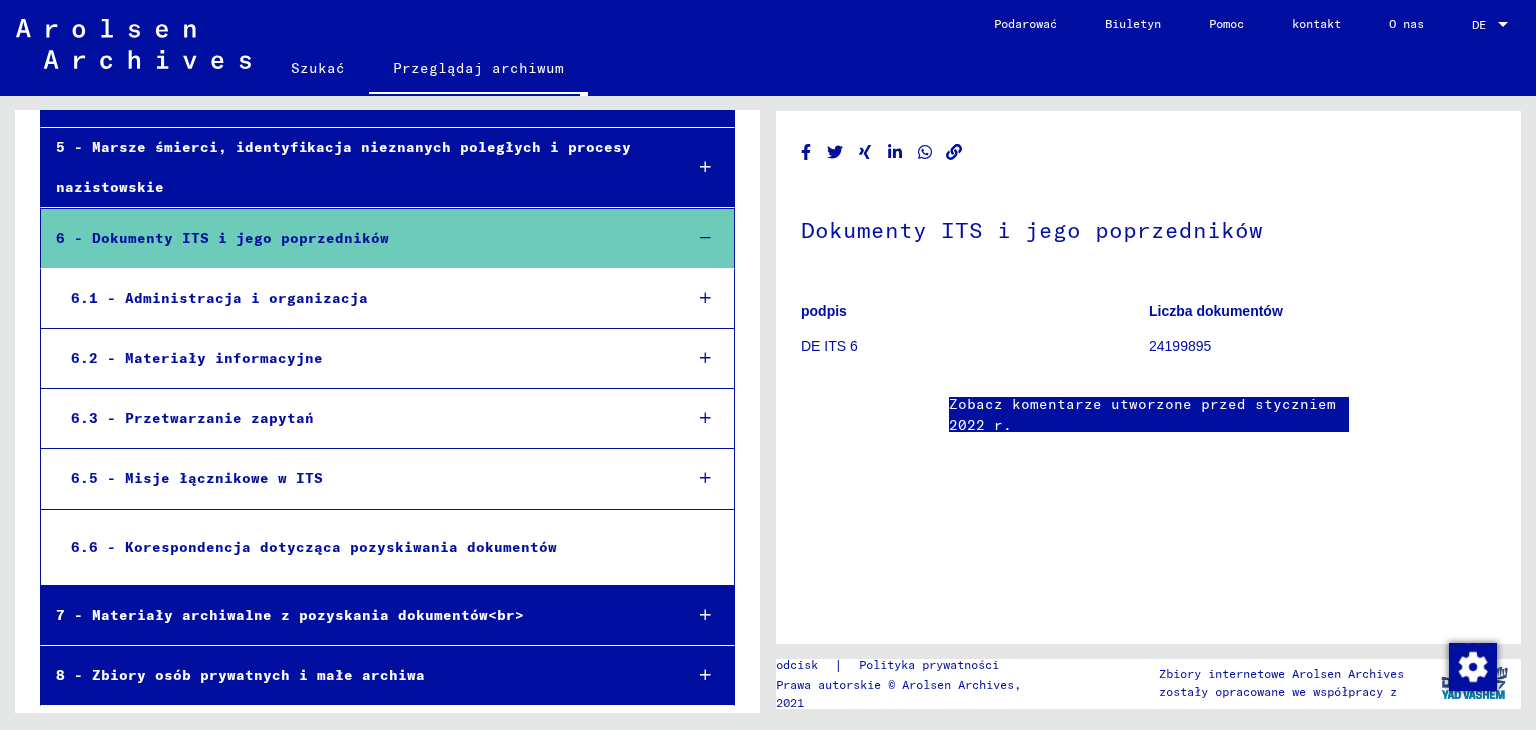 drag, startPoint x: 758, startPoint y: 125, endPoint x: 744, endPoint y: 114, distance: 17.804493 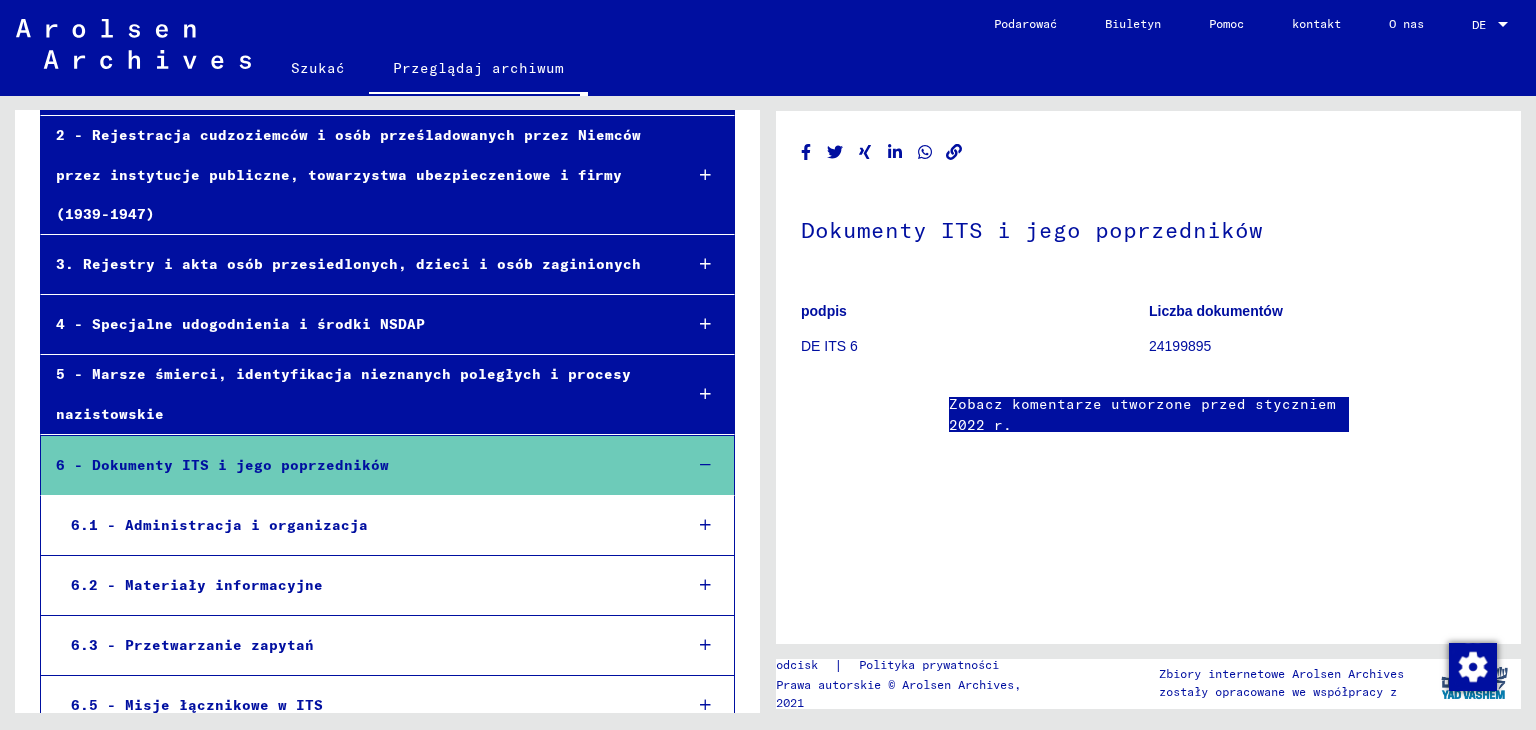 scroll, scrollTop: 192, scrollLeft: 0, axis: vertical 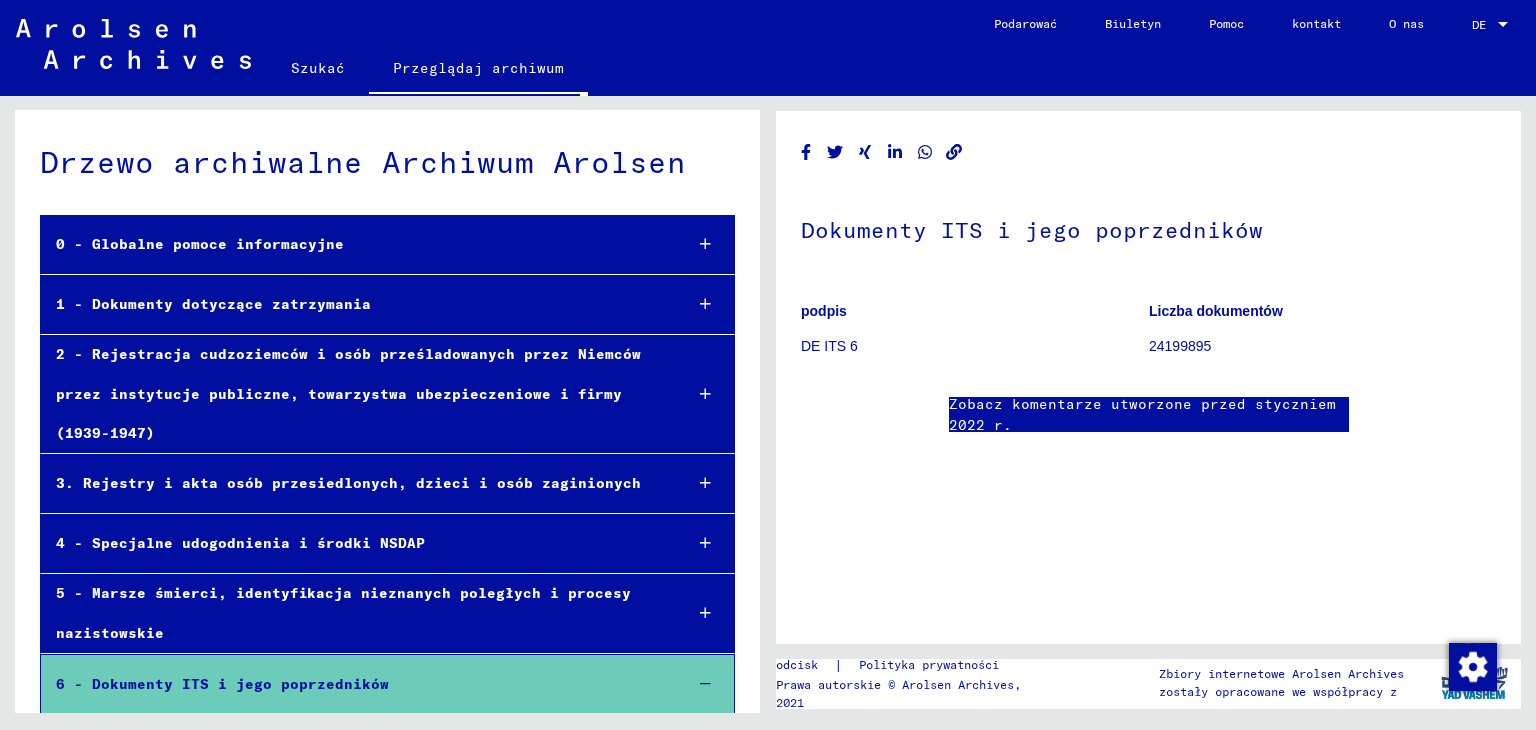 click on "1 - Dokumenty dotyczące zatrzymania" at bounding box center [213, 304] 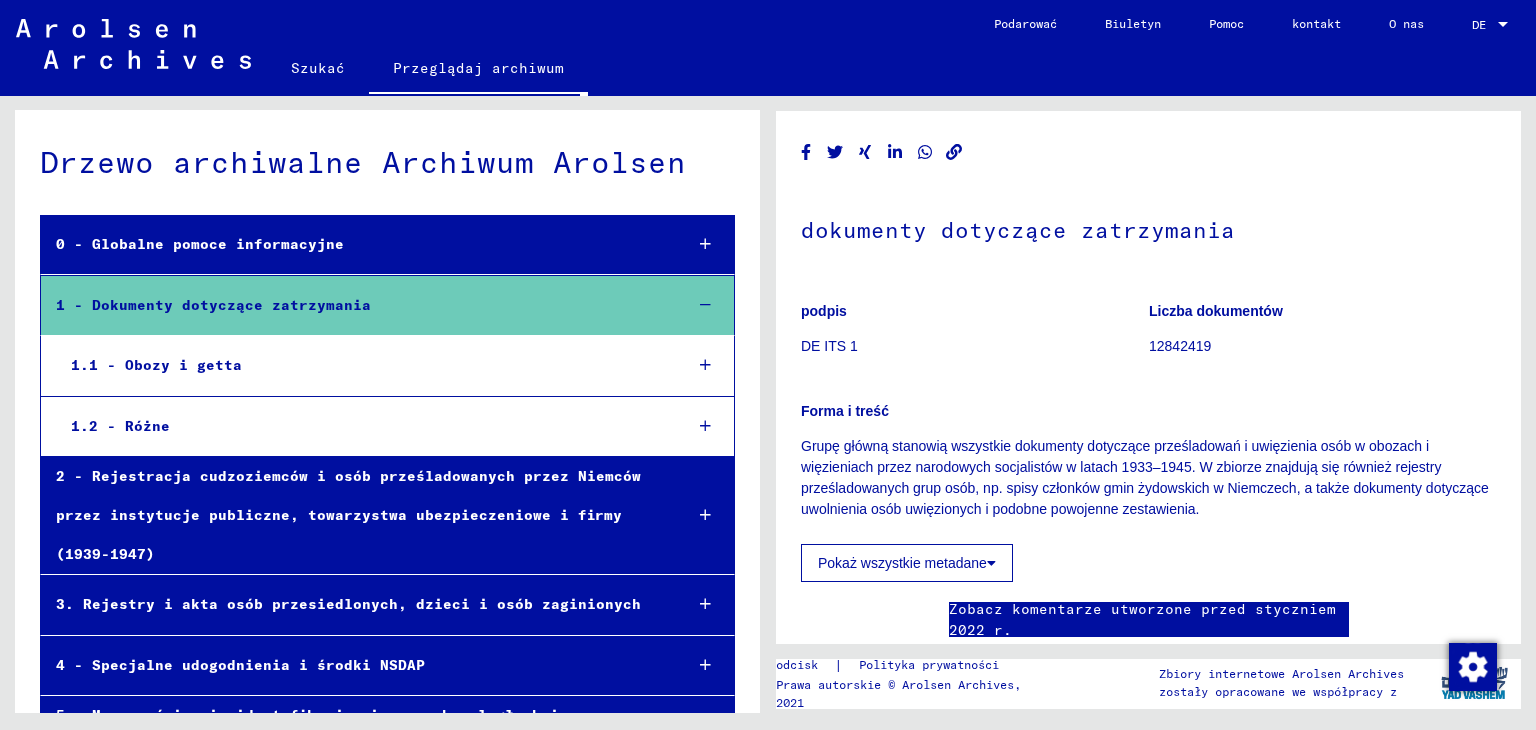 click on "1.2 - Różne" at bounding box center (120, 426) 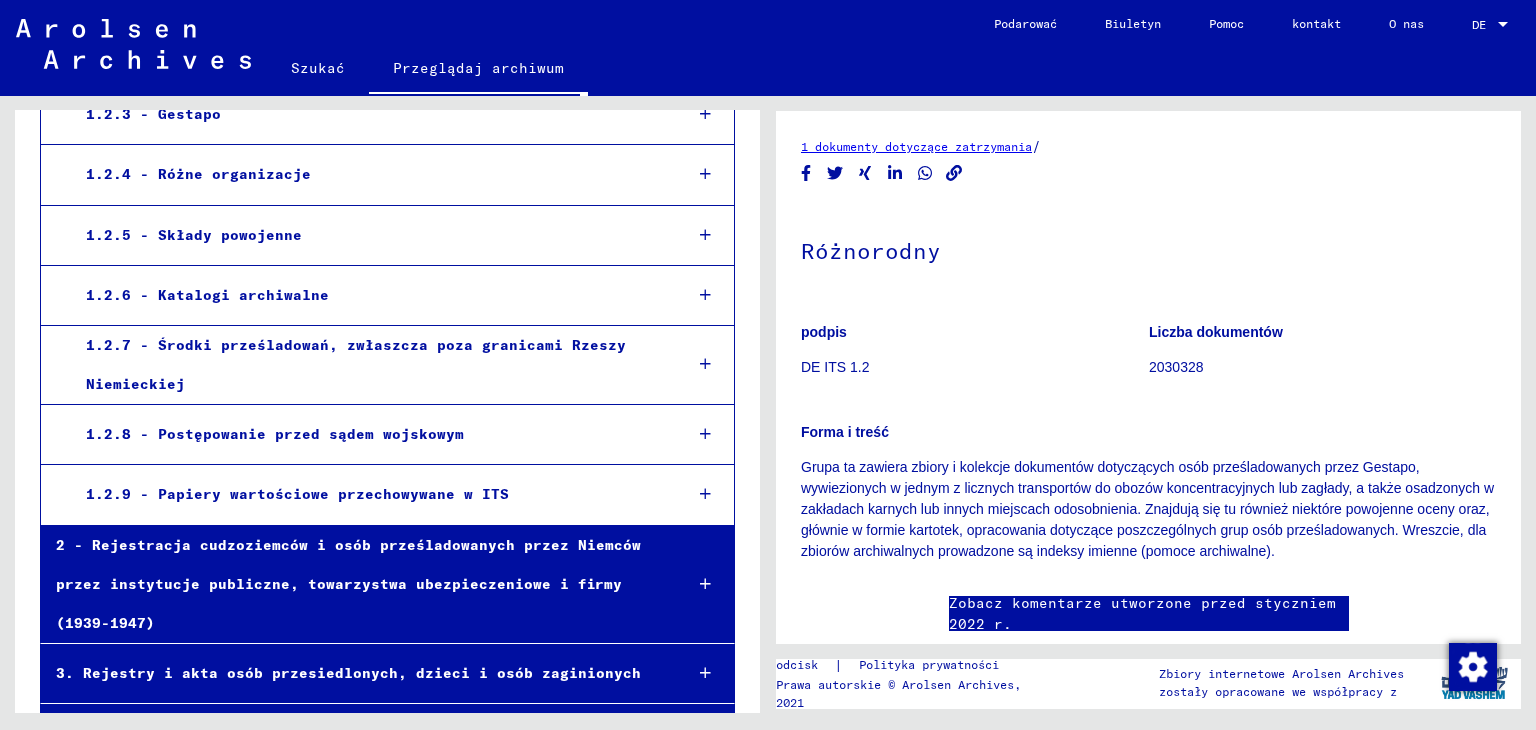 scroll, scrollTop: 422, scrollLeft: 0, axis: vertical 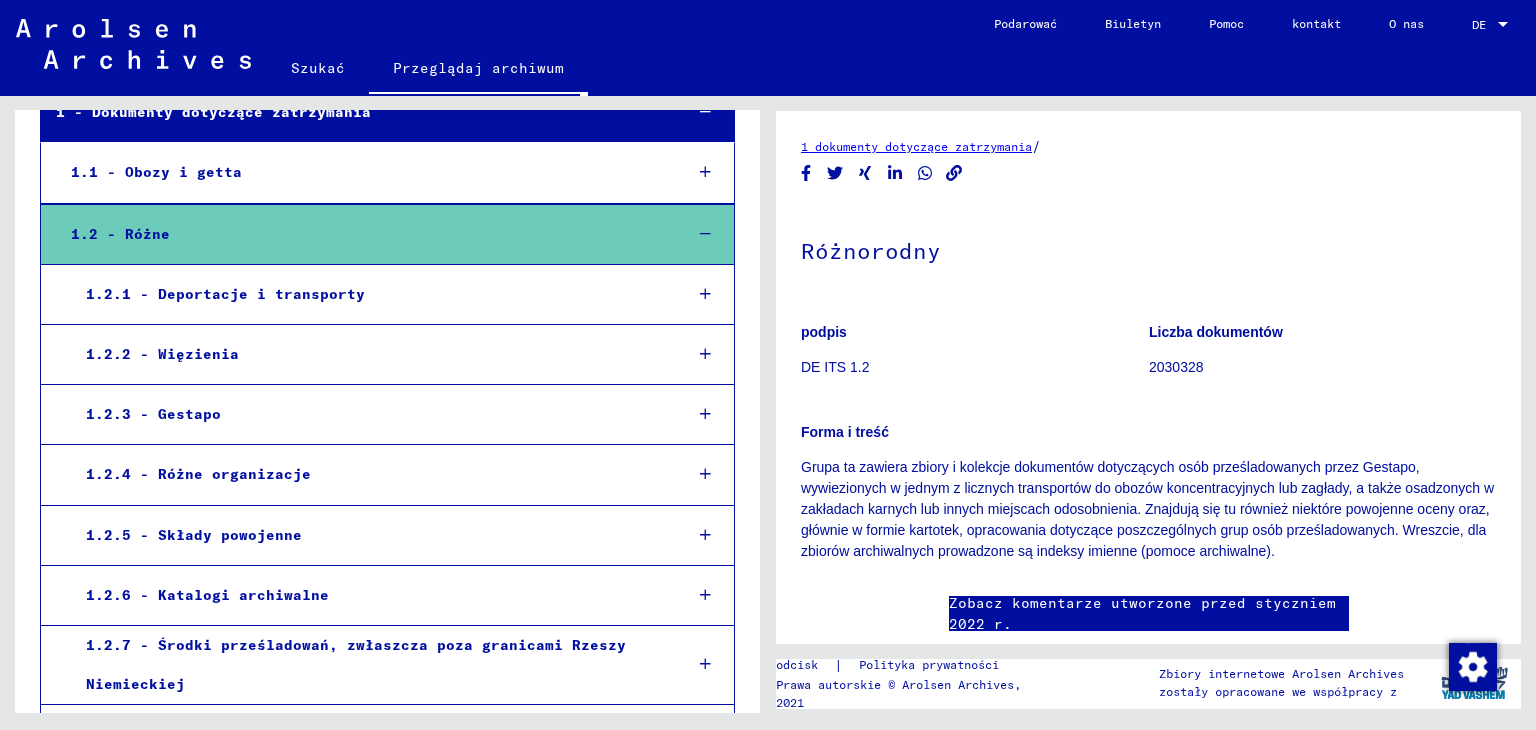 click on "1.2.2 - Więzienia" at bounding box center (162, 354) 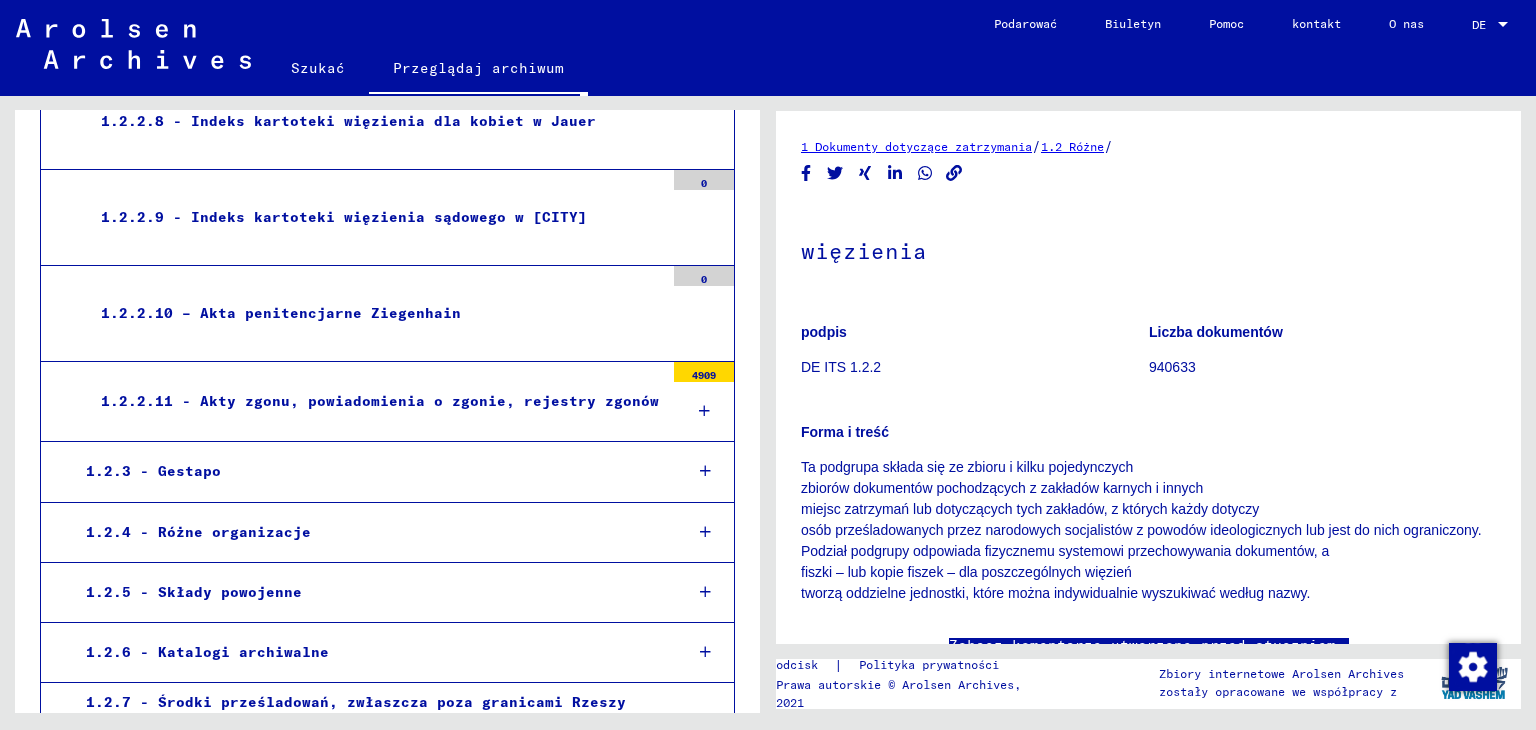 scroll, scrollTop: 1206, scrollLeft: 0, axis: vertical 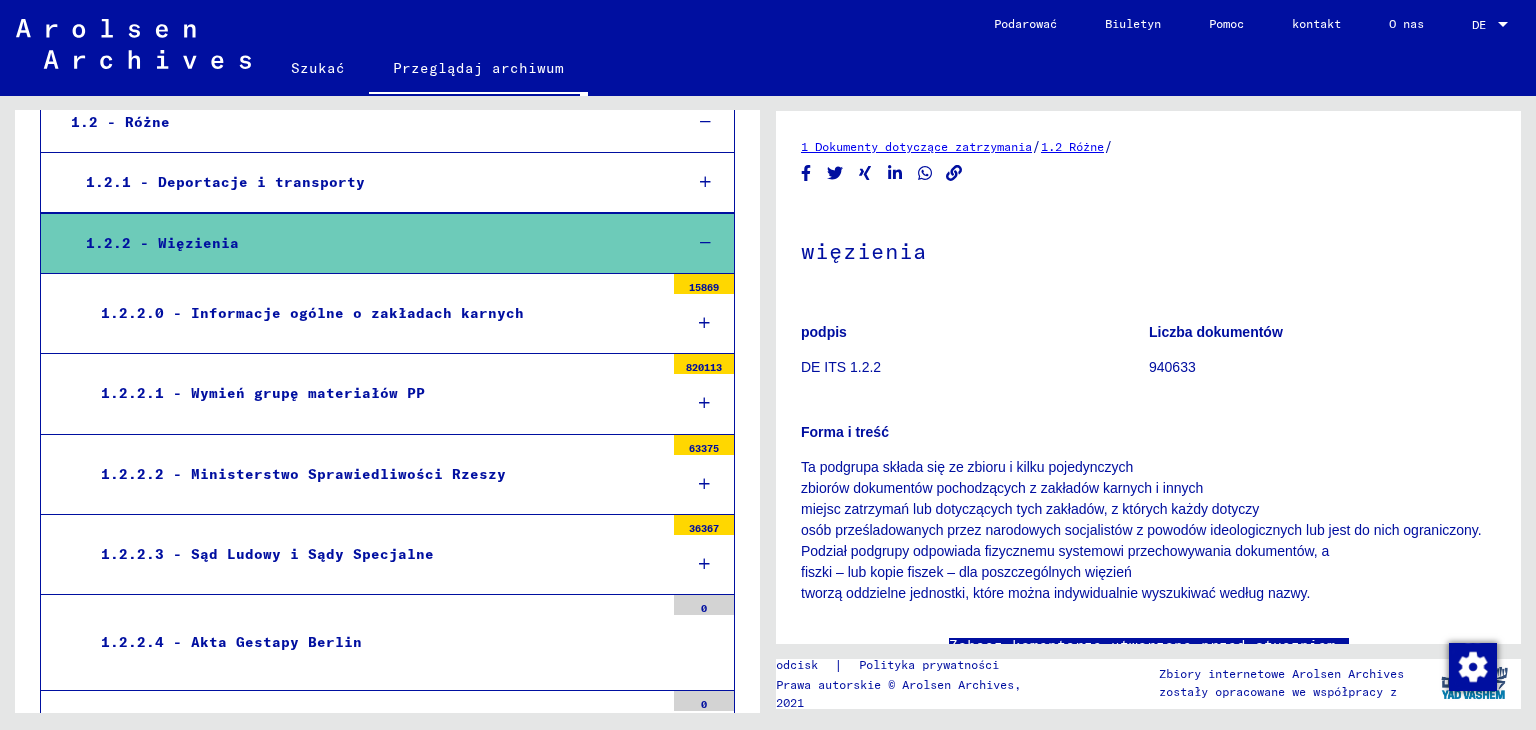 click on "1.2.1 - Deportacje i transporty" at bounding box center (225, 182) 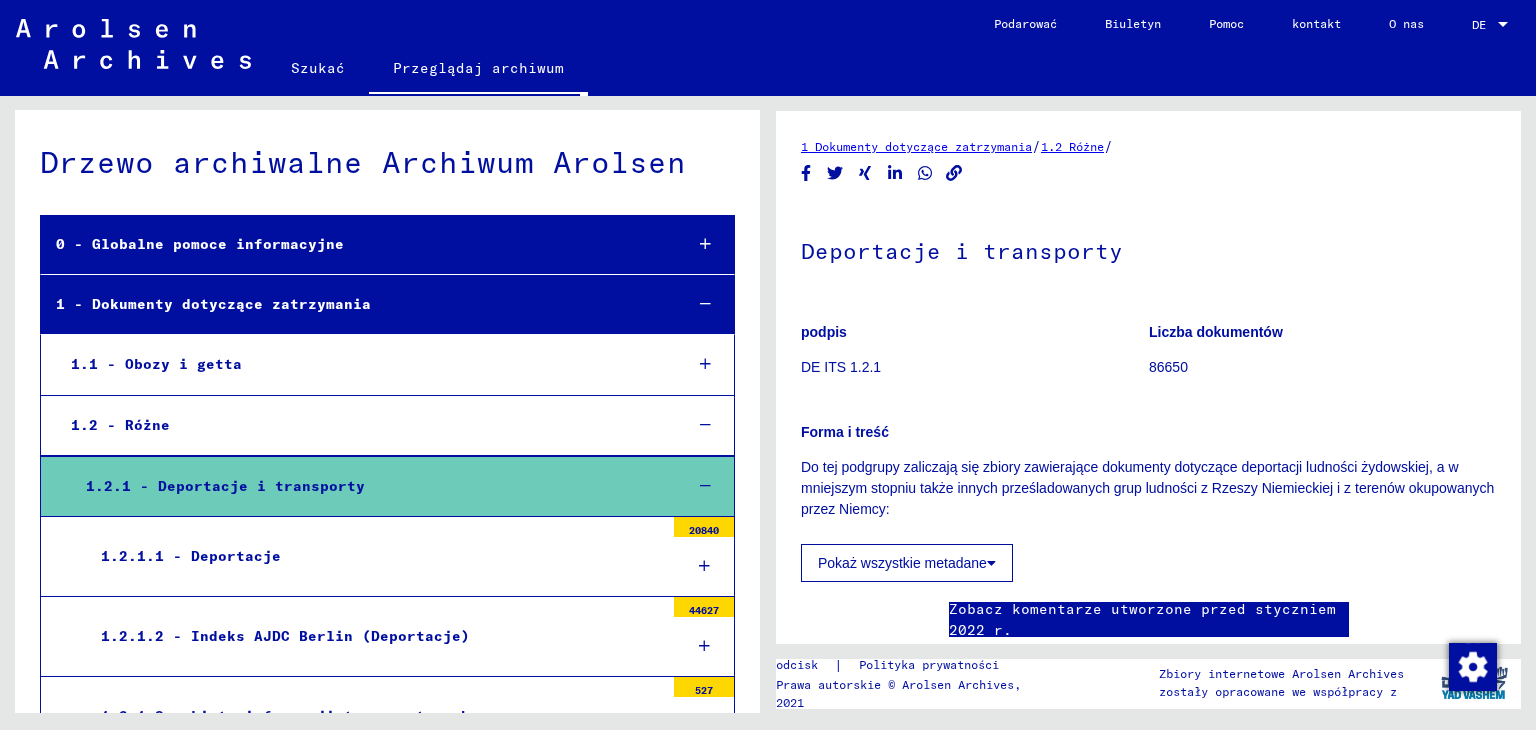 scroll, scrollTop: 10, scrollLeft: 0, axis: vertical 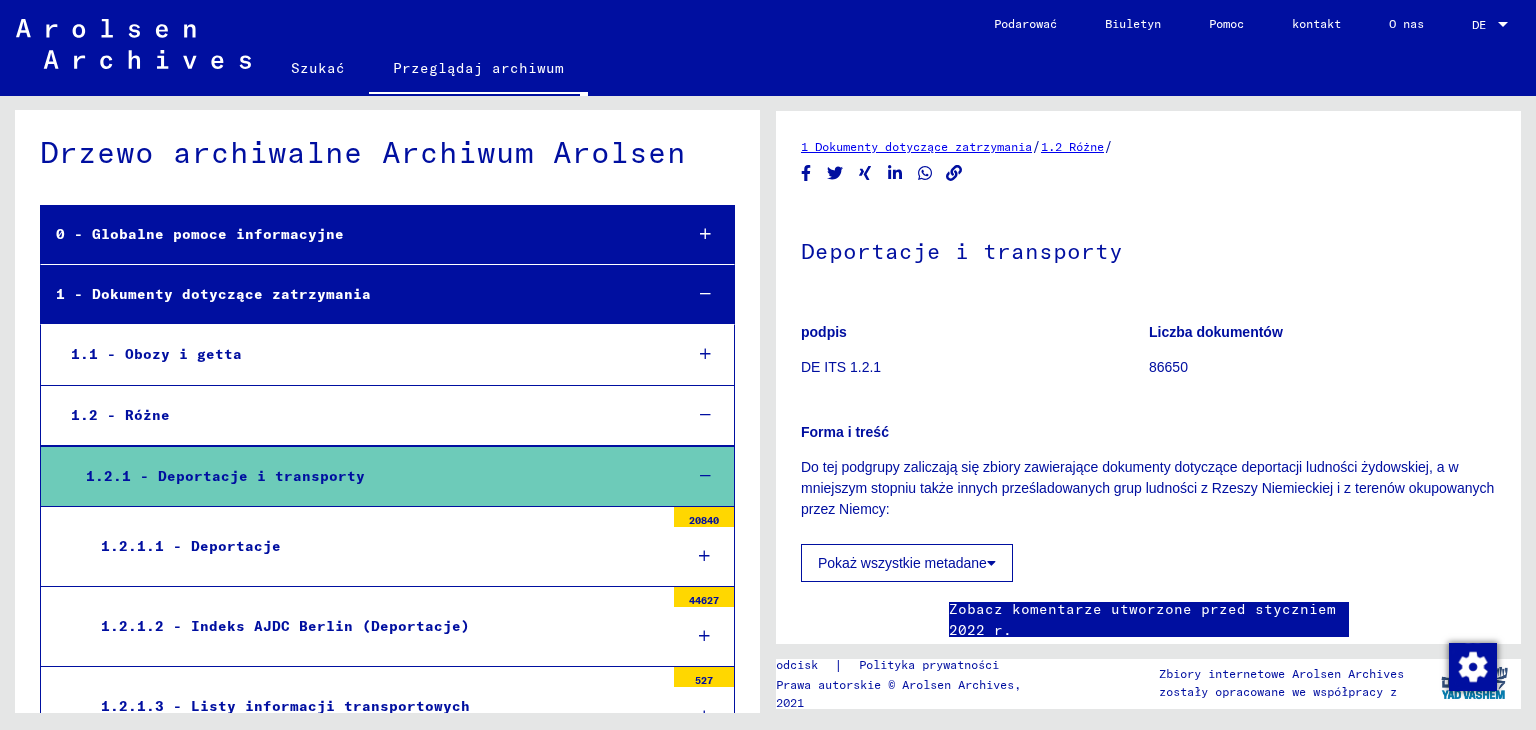 click on "1.2 - Różne" at bounding box center (120, 415) 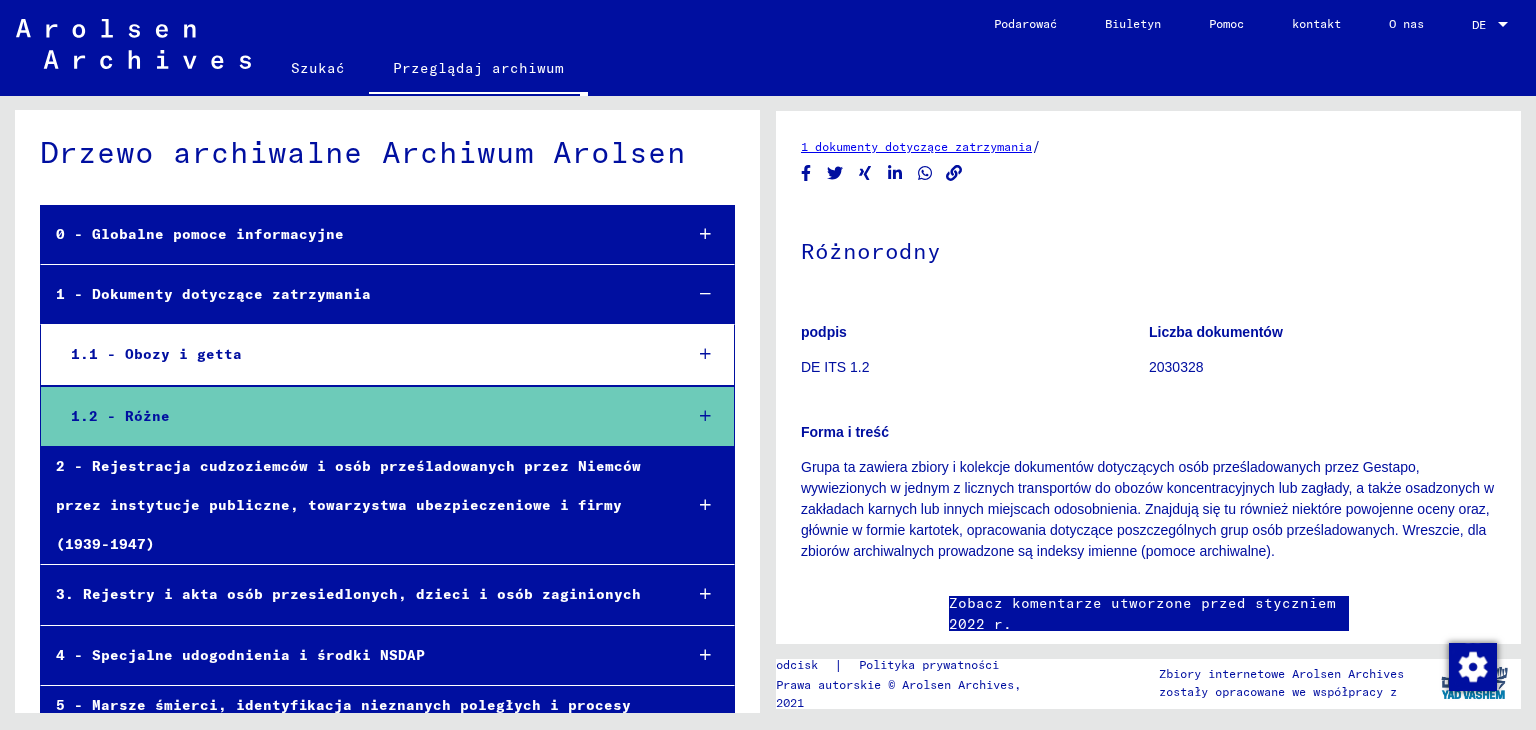 click on "1.1 - Obozy i getta" at bounding box center (156, 354) 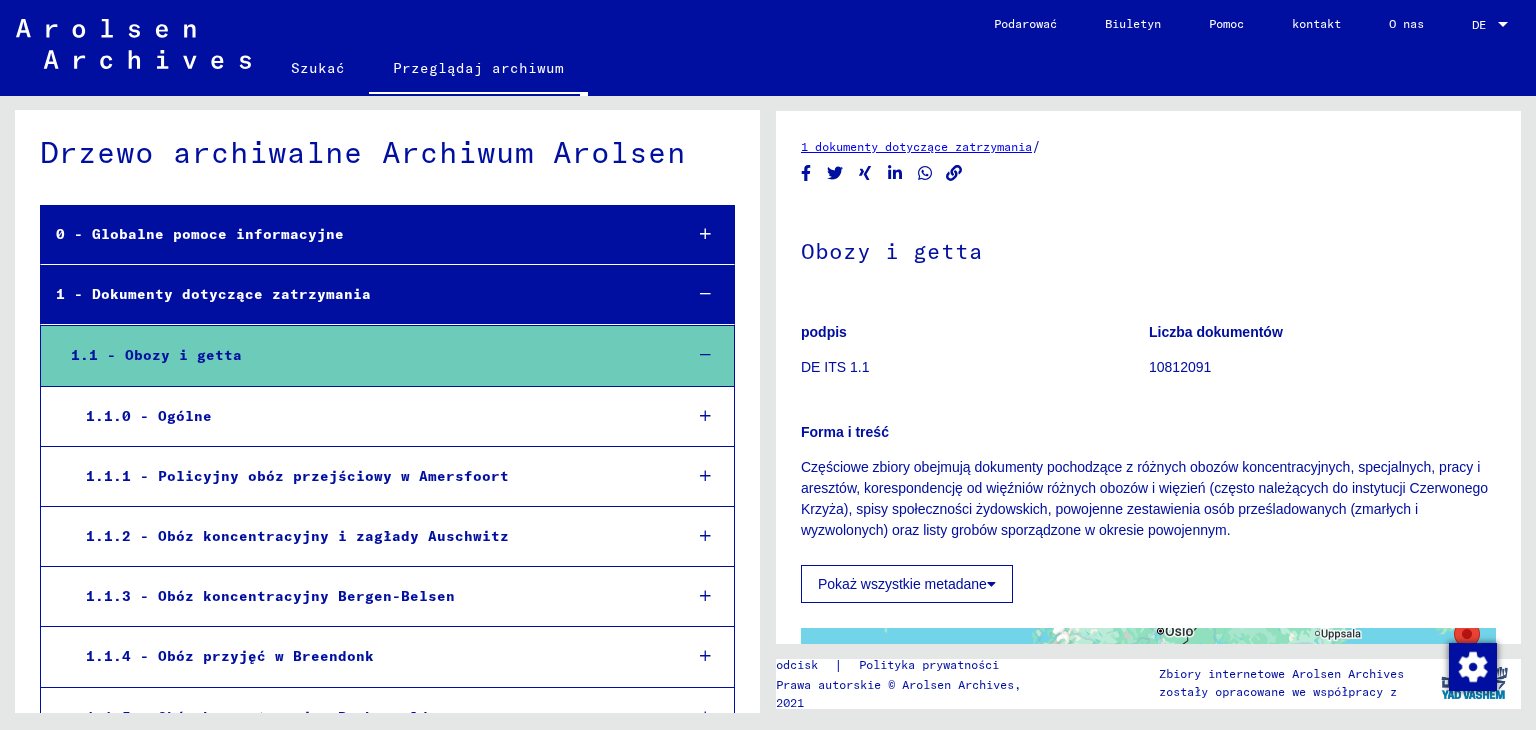 click on "1.1.1 - Policyjny obóz przejściowy w Amersfoort" at bounding box center [297, 476] 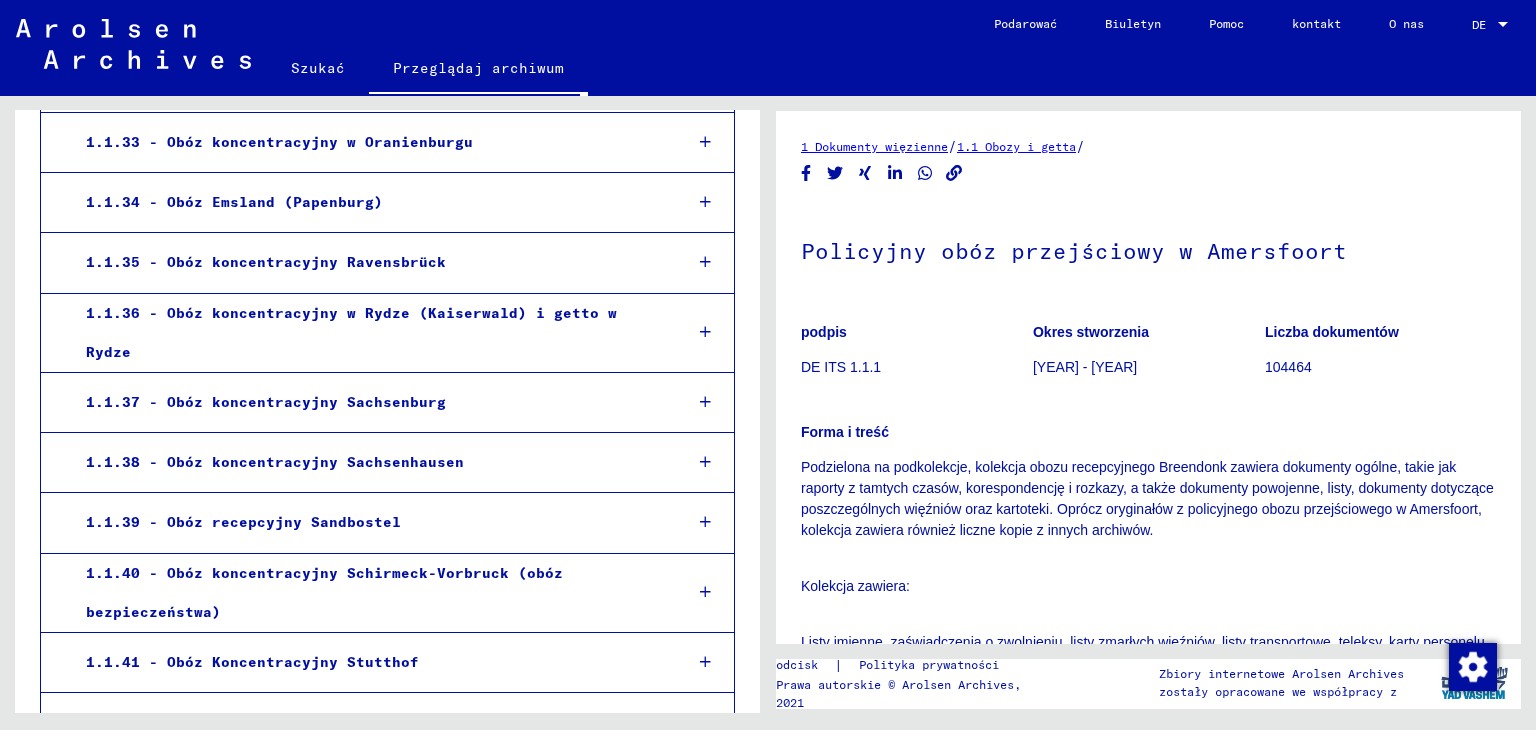 scroll, scrollTop: 2883, scrollLeft: 0, axis: vertical 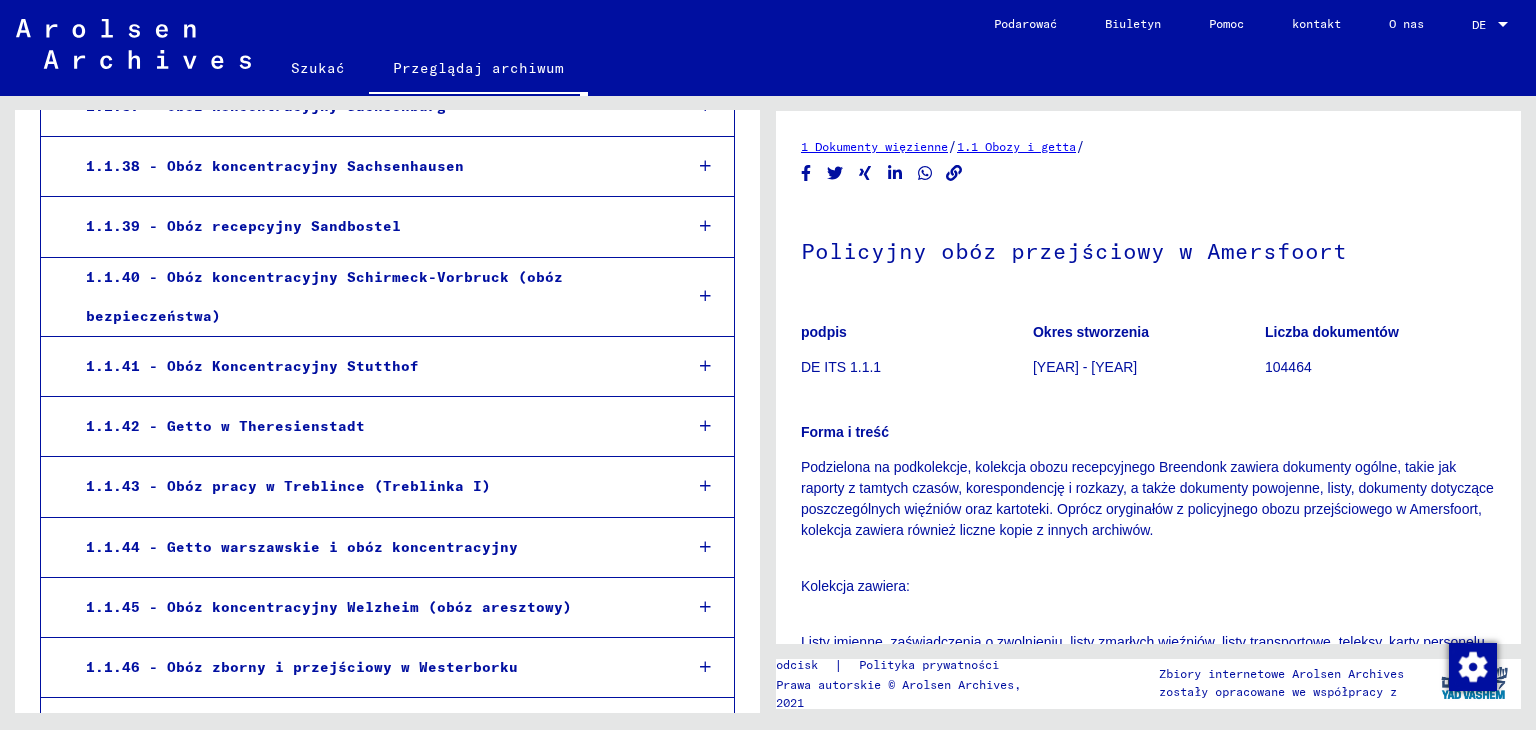 drag, startPoint x: 732, startPoint y: 507, endPoint x: 732, endPoint y: 540, distance: 33 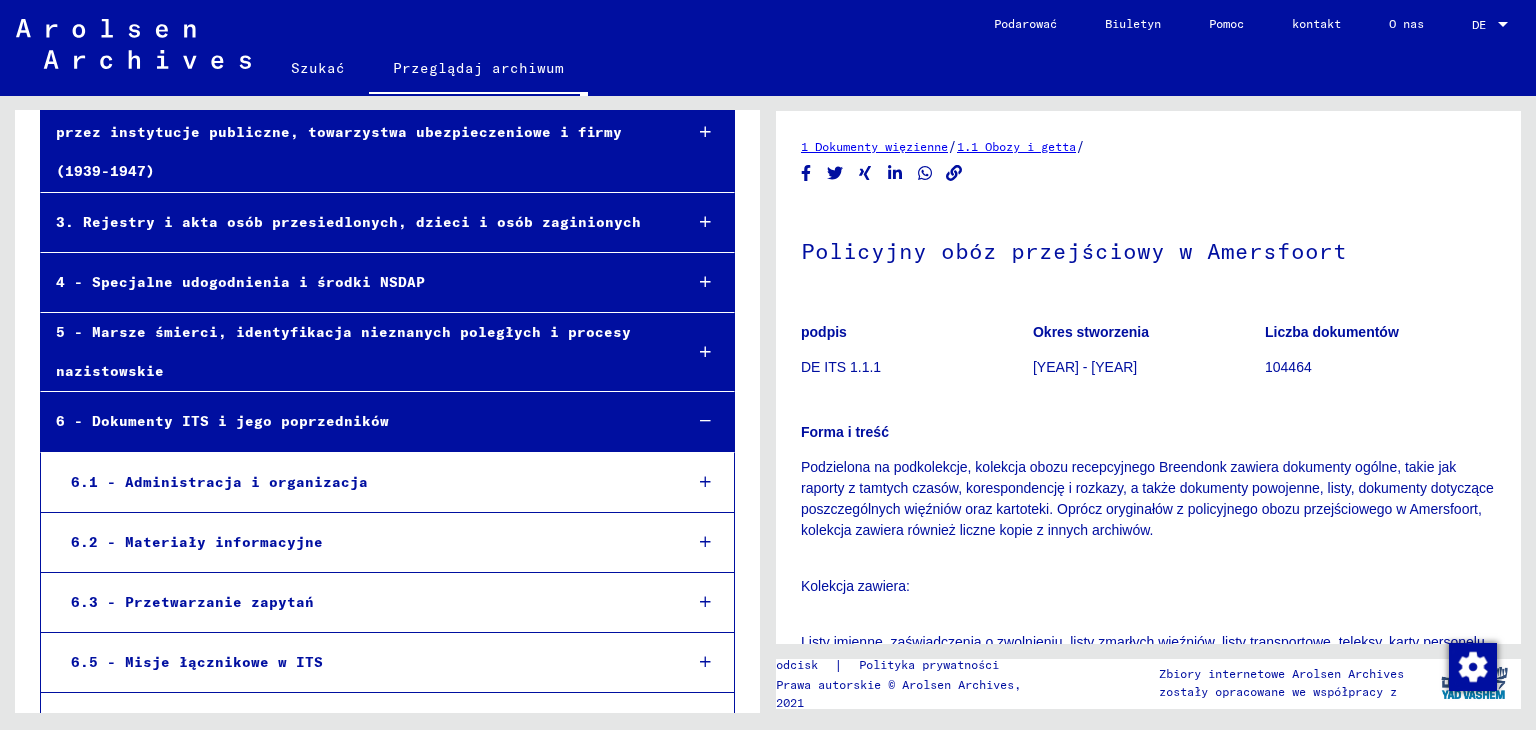 scroll, scrollTop: 4622, scrollLeft: 0, axis: vertical 